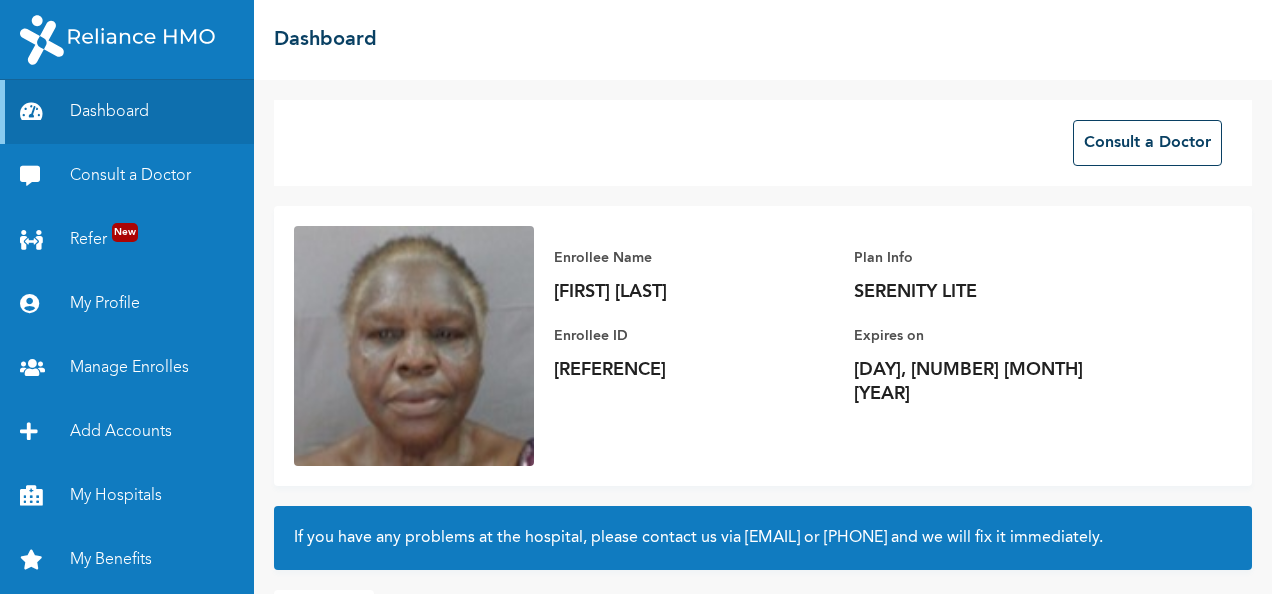 scroll, scrollTop: 0, scrollLeft: 0, axis: both 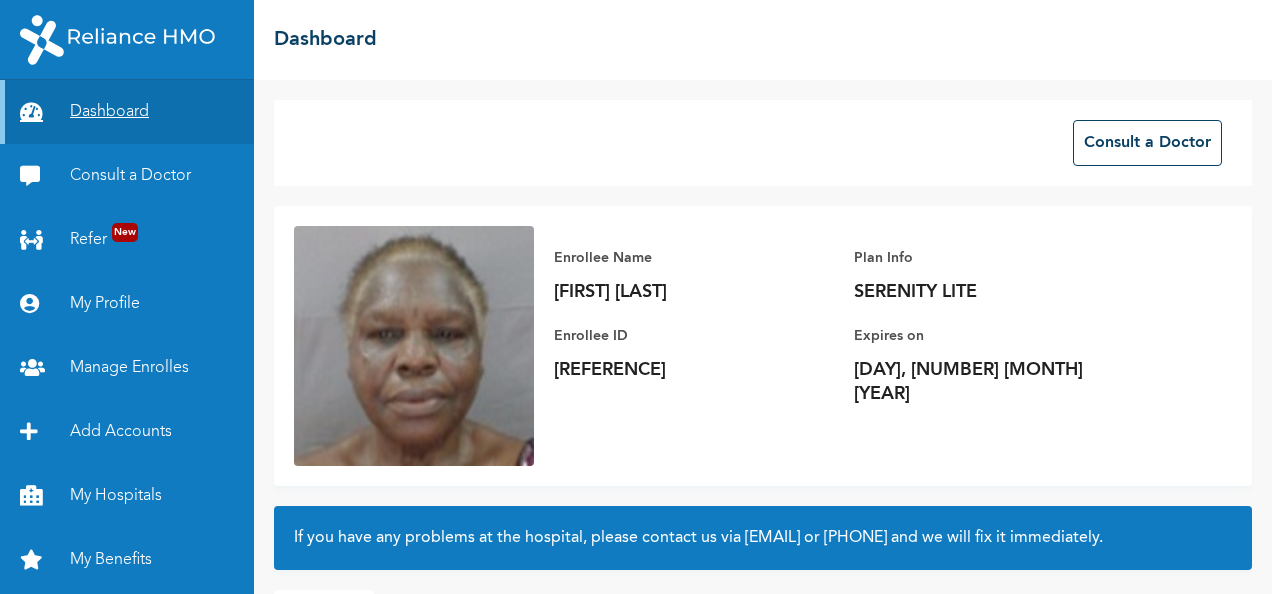 click on "Dashboard" at bounding box center [127, 112] 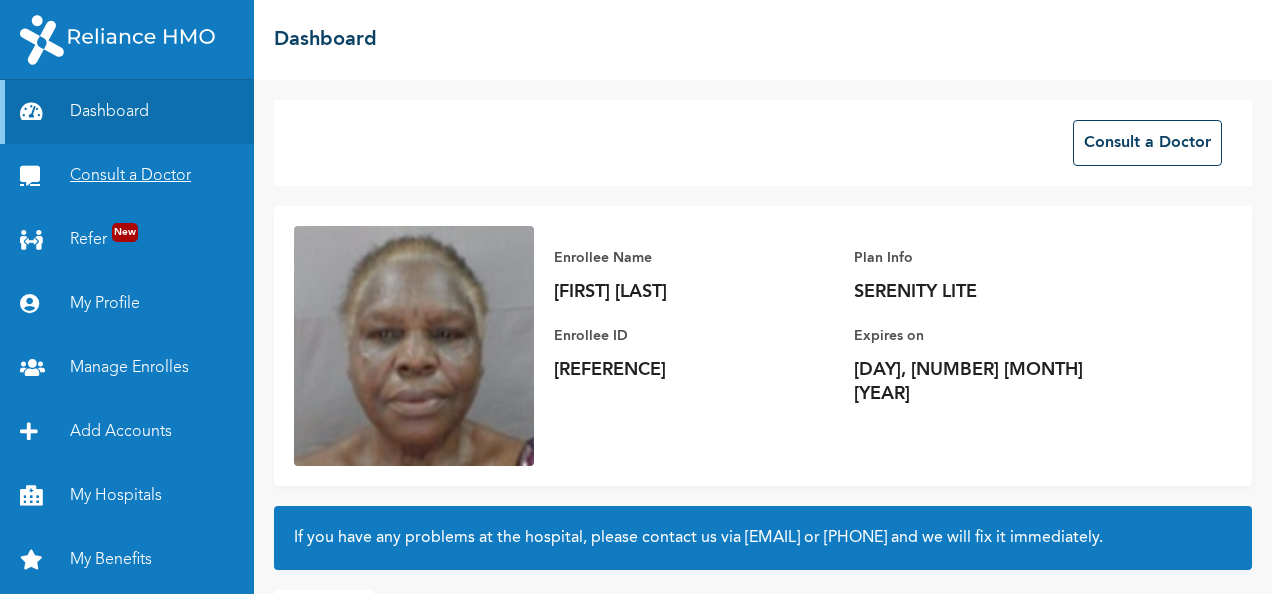 click on "Consult a Doctor" at bounding box center [127, 176] 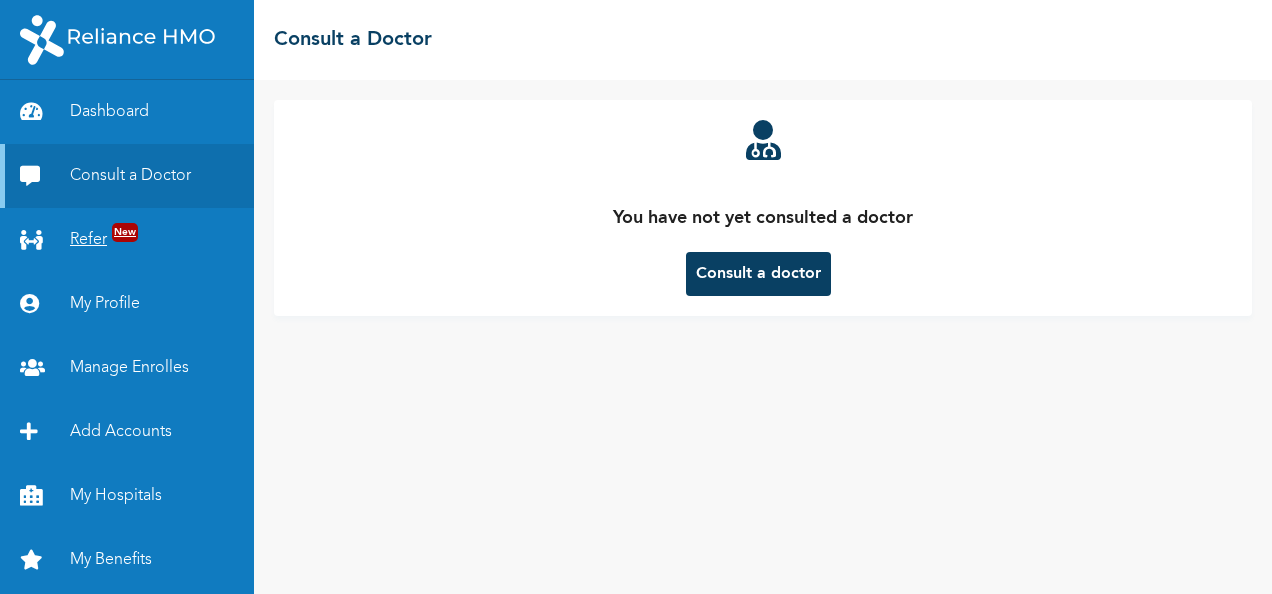 click on "Refer New" at bounding box center (127, 240) 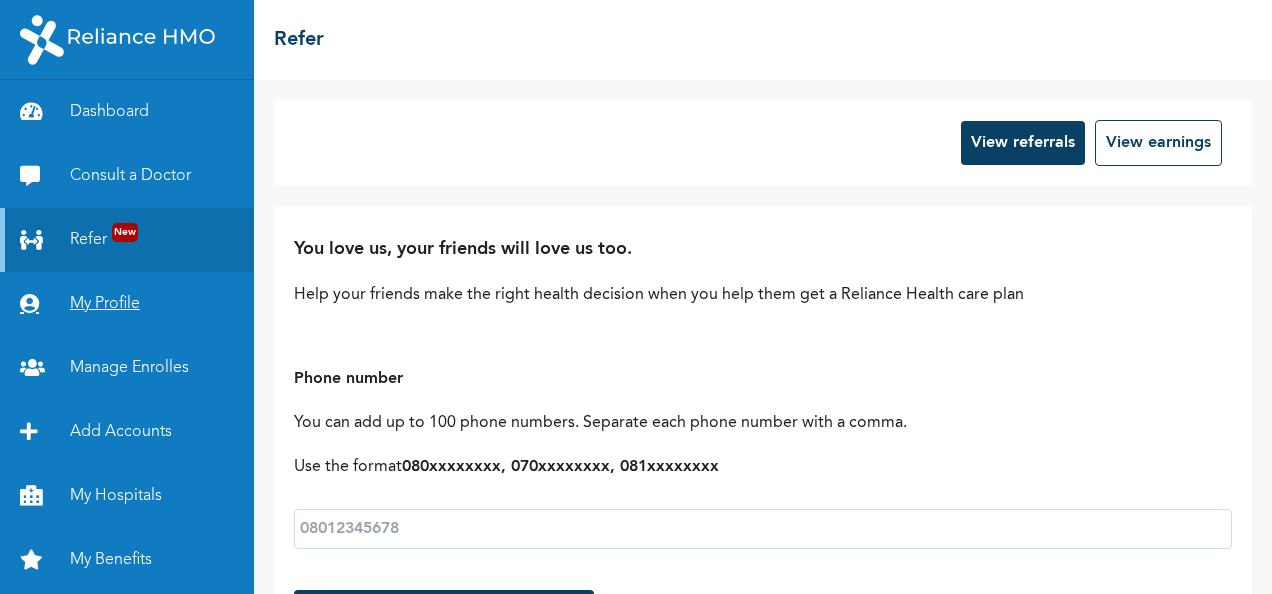 scroll, scrollTop: 0, scrollLeft: 0, axis: both 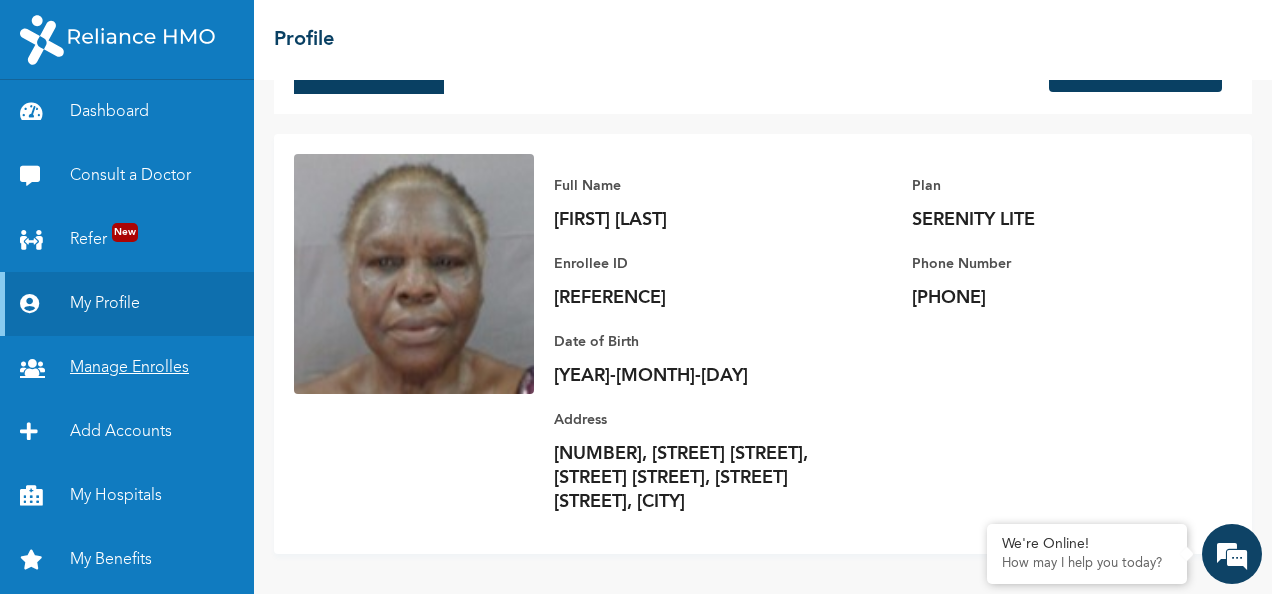 click on "Manage Enrolles" at bounding box center (127, 368) 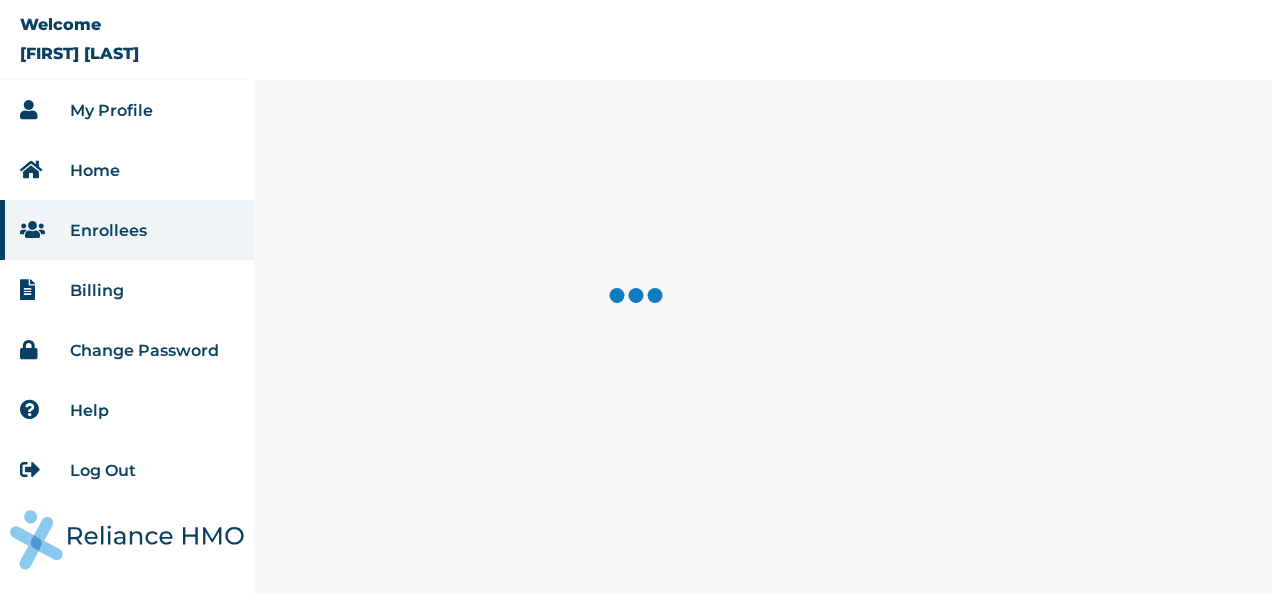 scroll, scrollTop: 0, scrollLeft: 0, axis: both 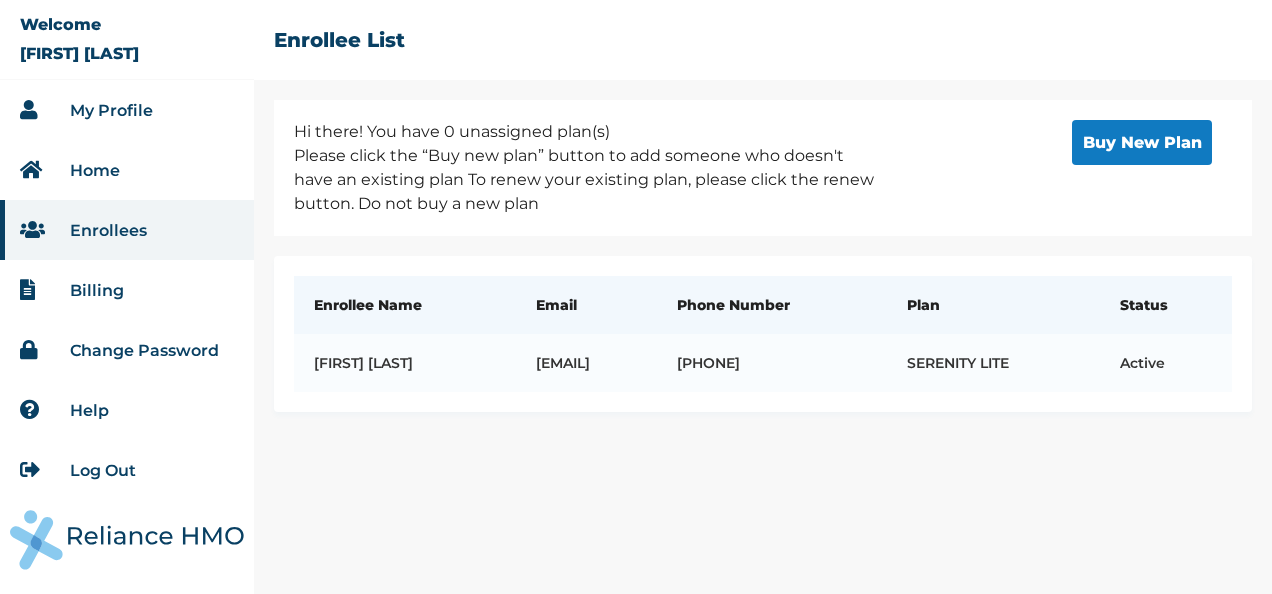 click on "Buy New Plan" at bounding box center [1142, 142] 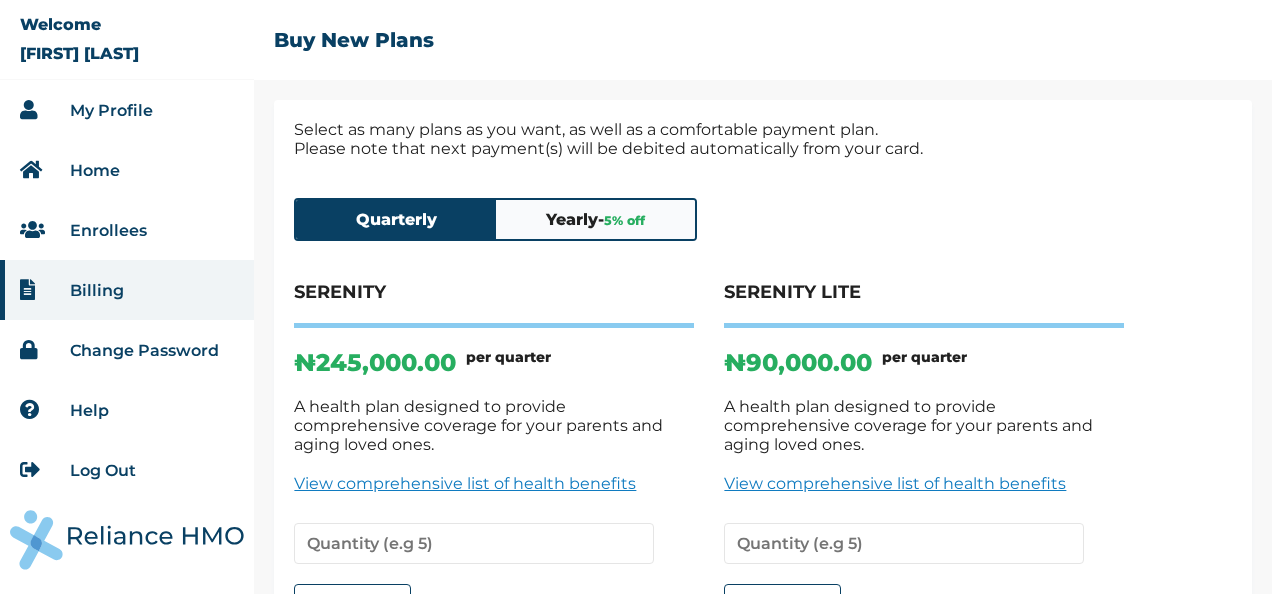 click on "Yearly  -  5 % off" at bounding box center [596, 219] 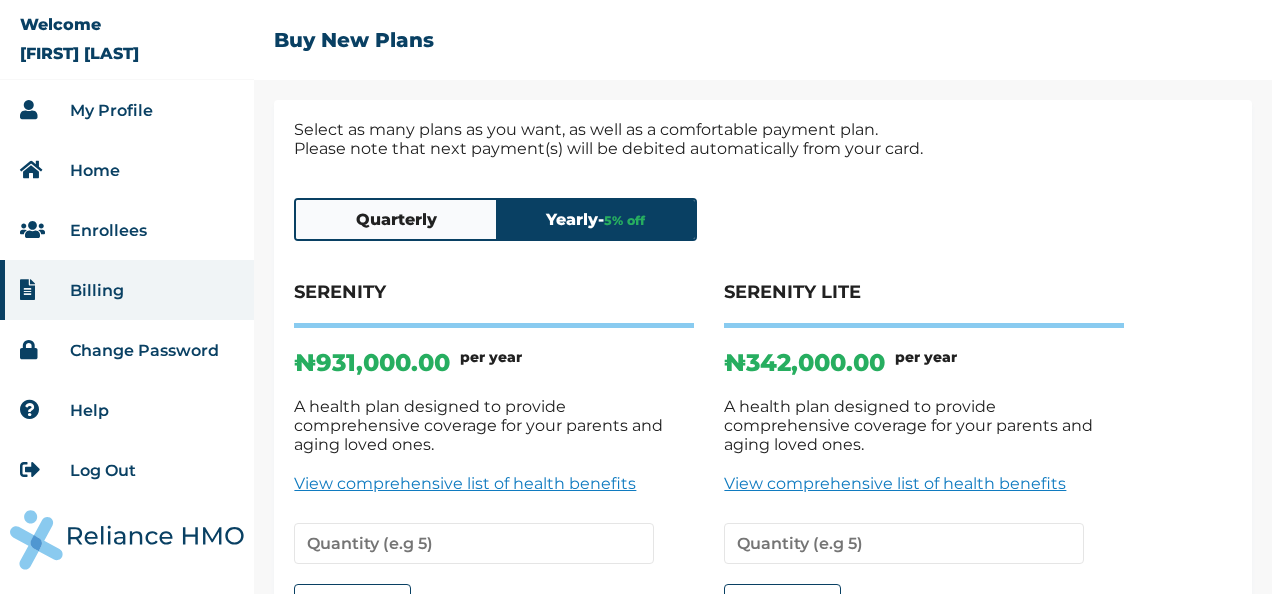 click on "Quarterly" at bounding box center (396, 219) 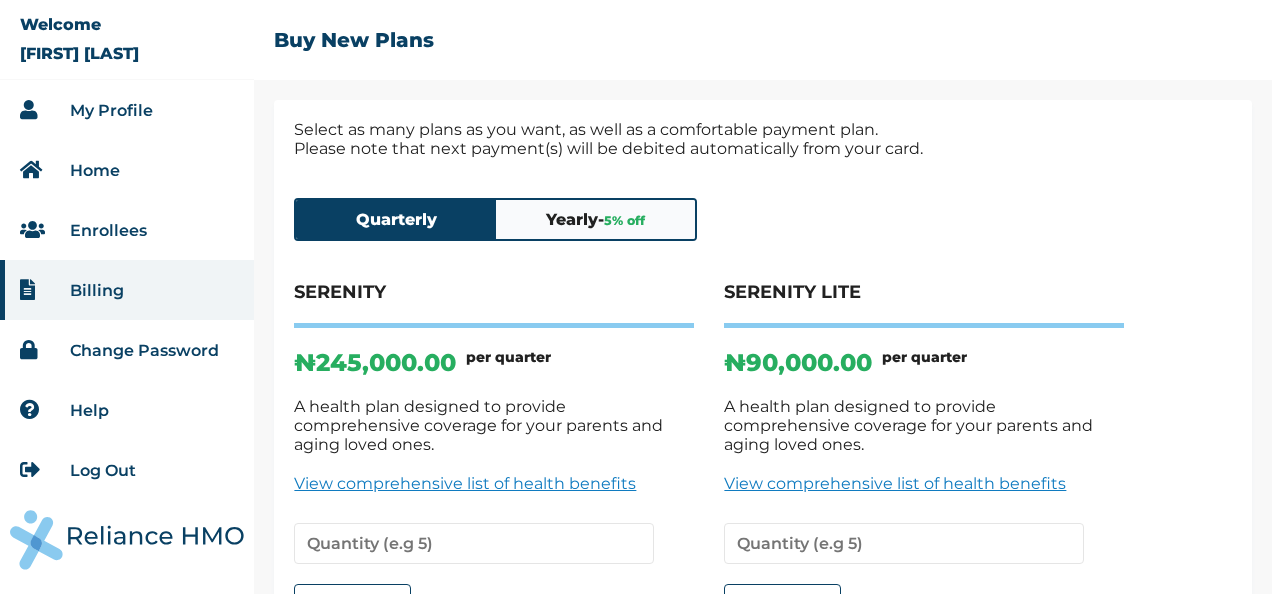 scroll, scrollTop: 145, scrollLeft: 0, axis: vertical 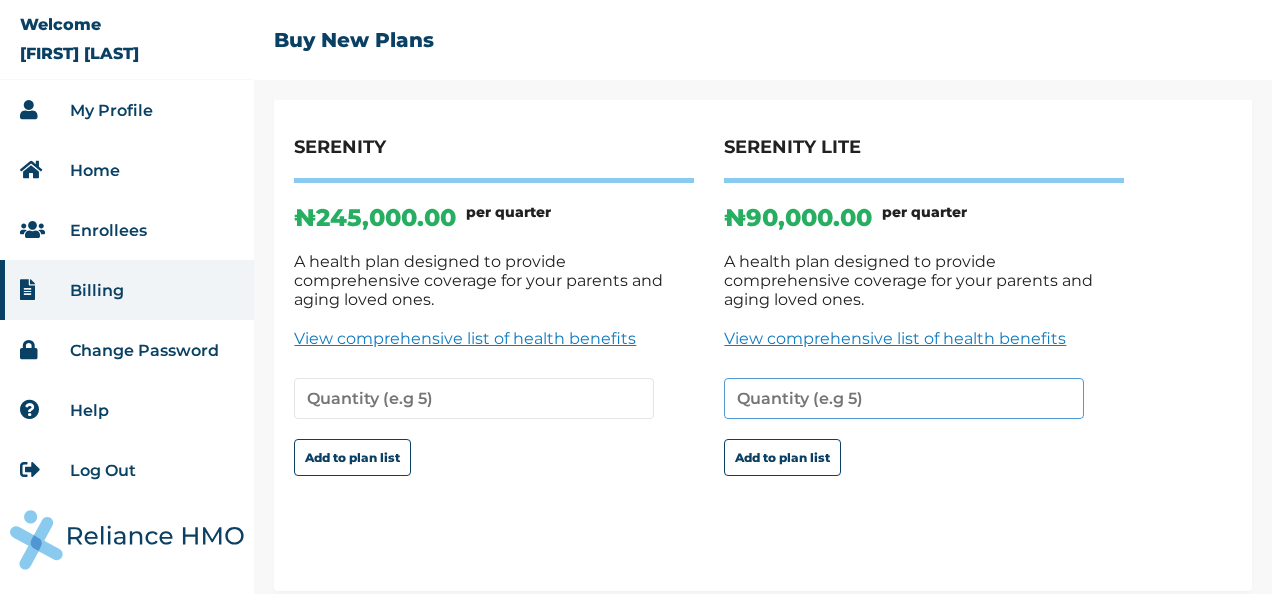 click at bounding box center (904, 398) 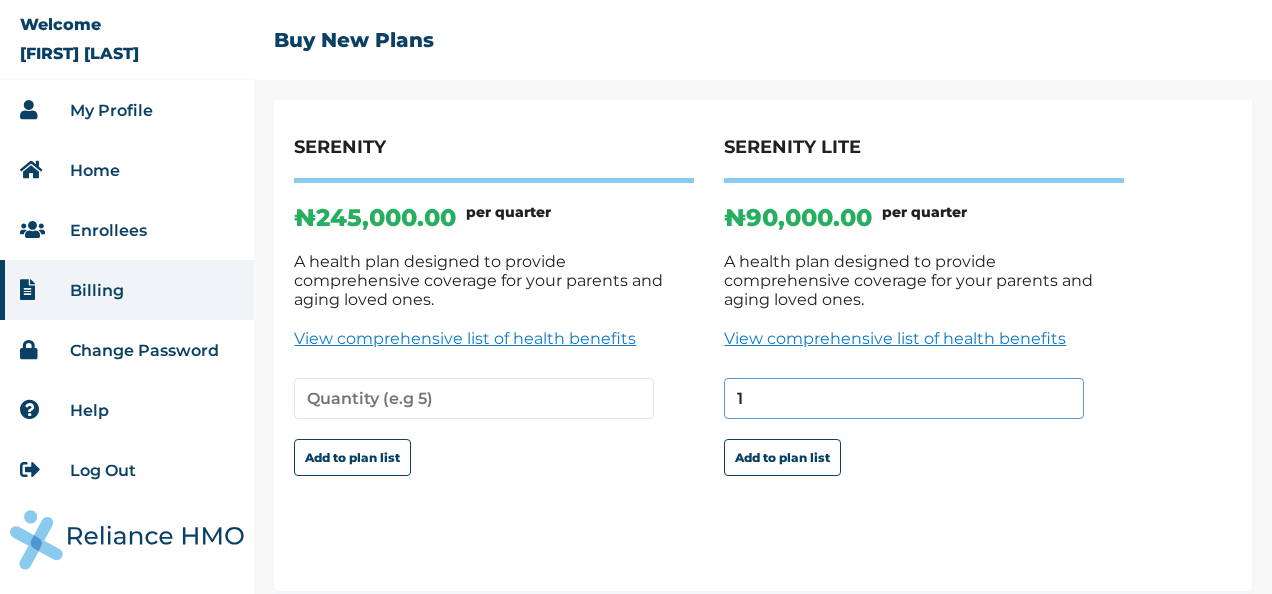click on "1" at bounding box center (904, 398) 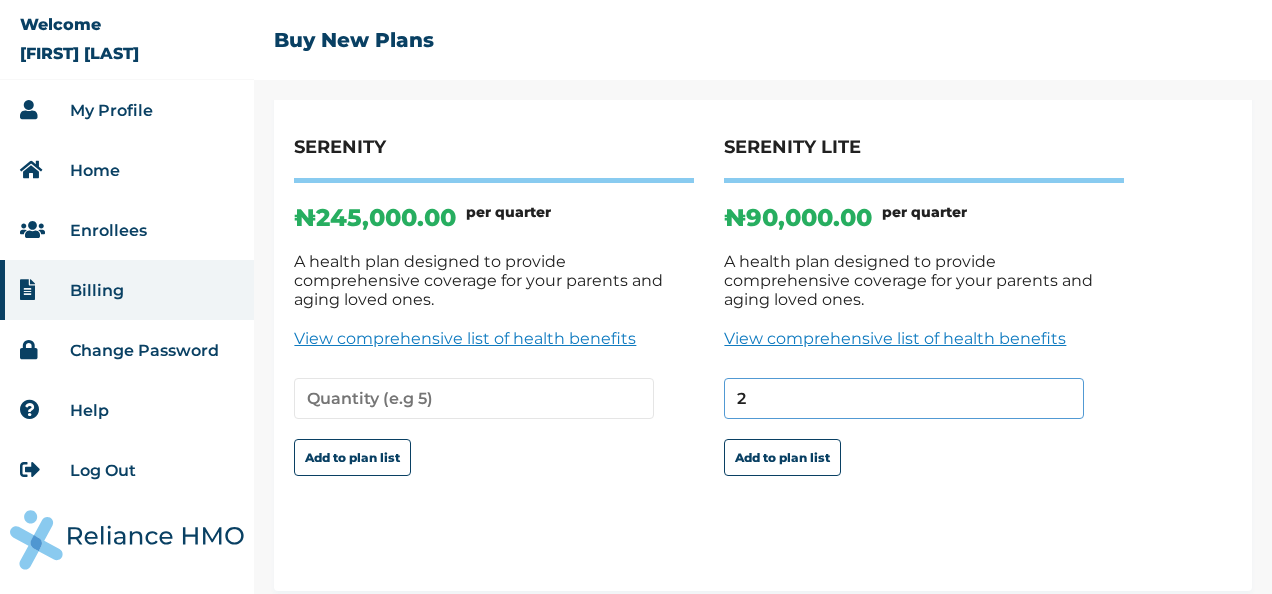 click on "2" at bounding box center [904, 398] 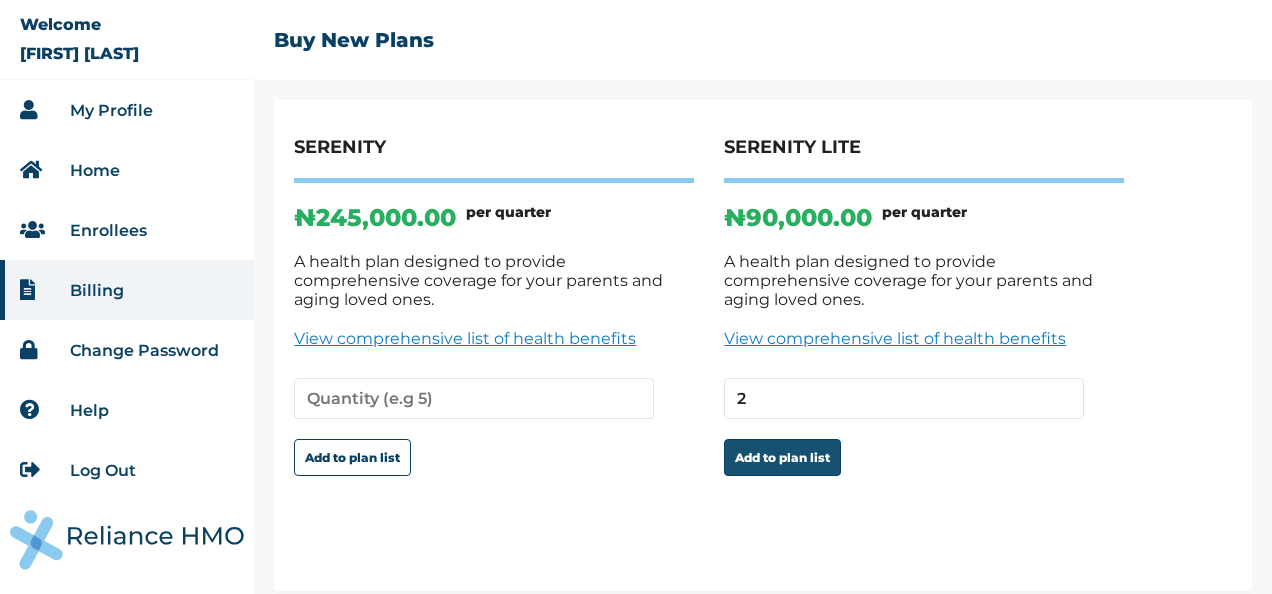 click on "Add to plan list" at bounding box center (782, 457) 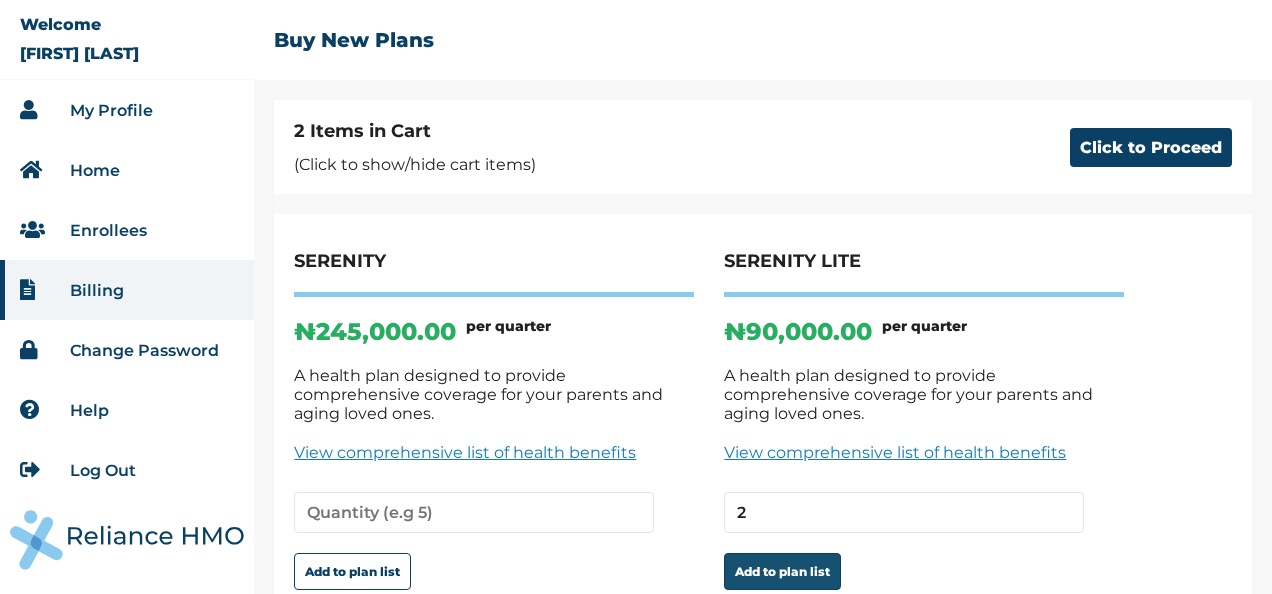 scroll, scrollTop: 259, scrollLeft: 0, axis: vertical 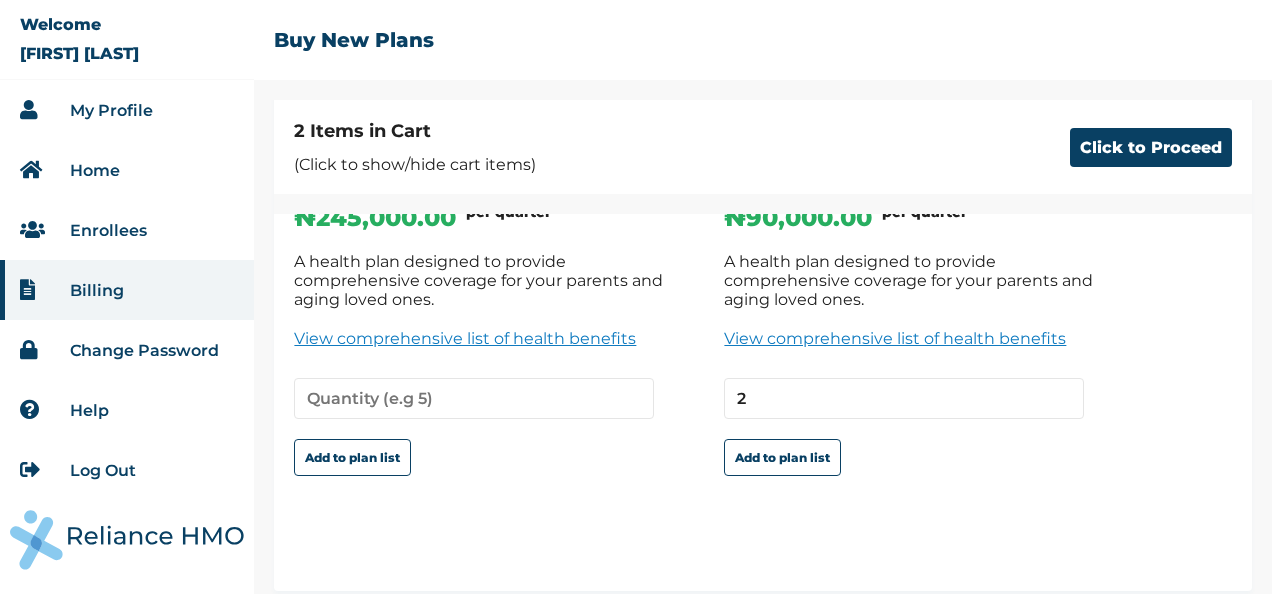 click on "(Click to show/hide cart items)" at bounding box center (415, 164) 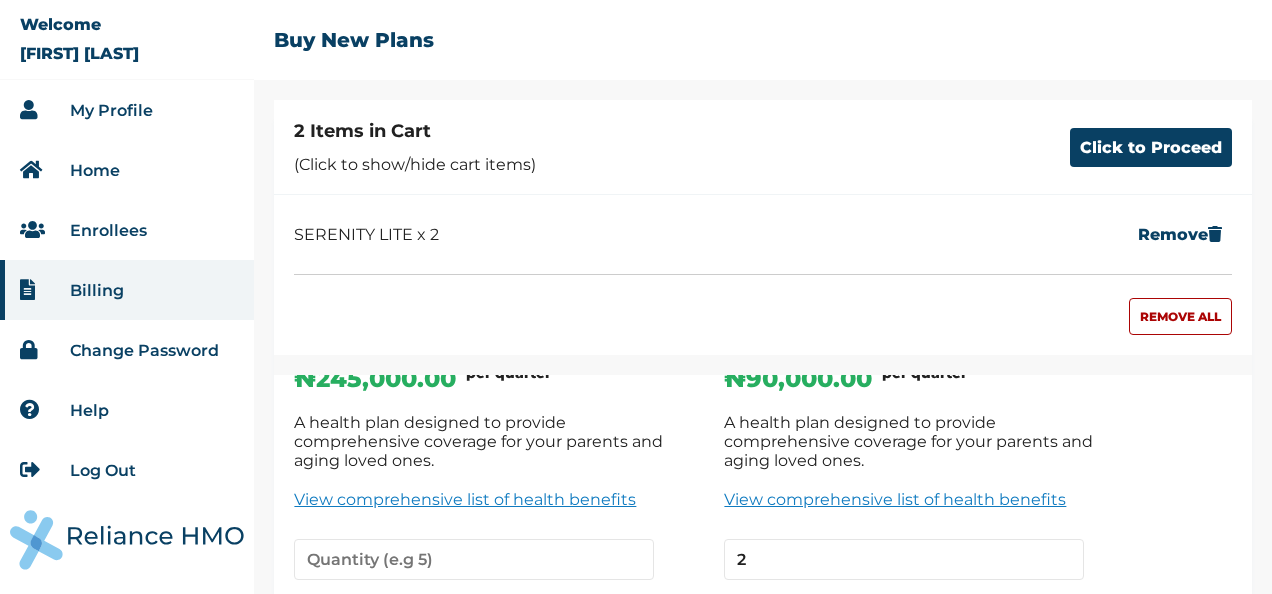 scroll, scrollTop: 420, scrollLeft: 0, axis: vertical 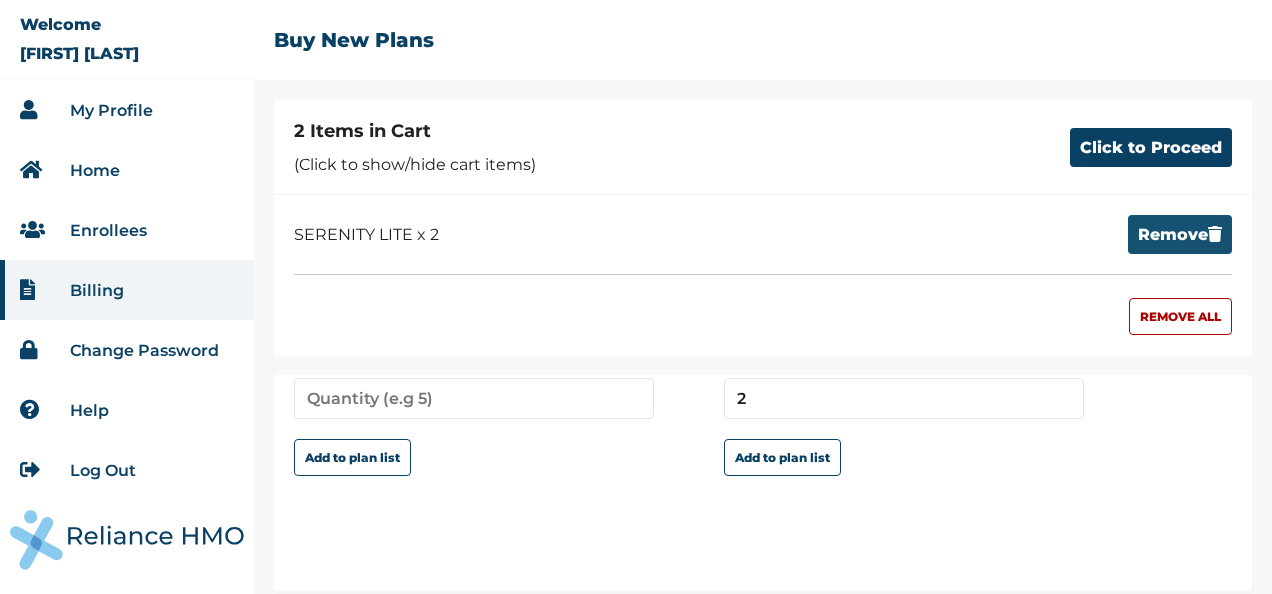 click at bounding box center (1215, 234) 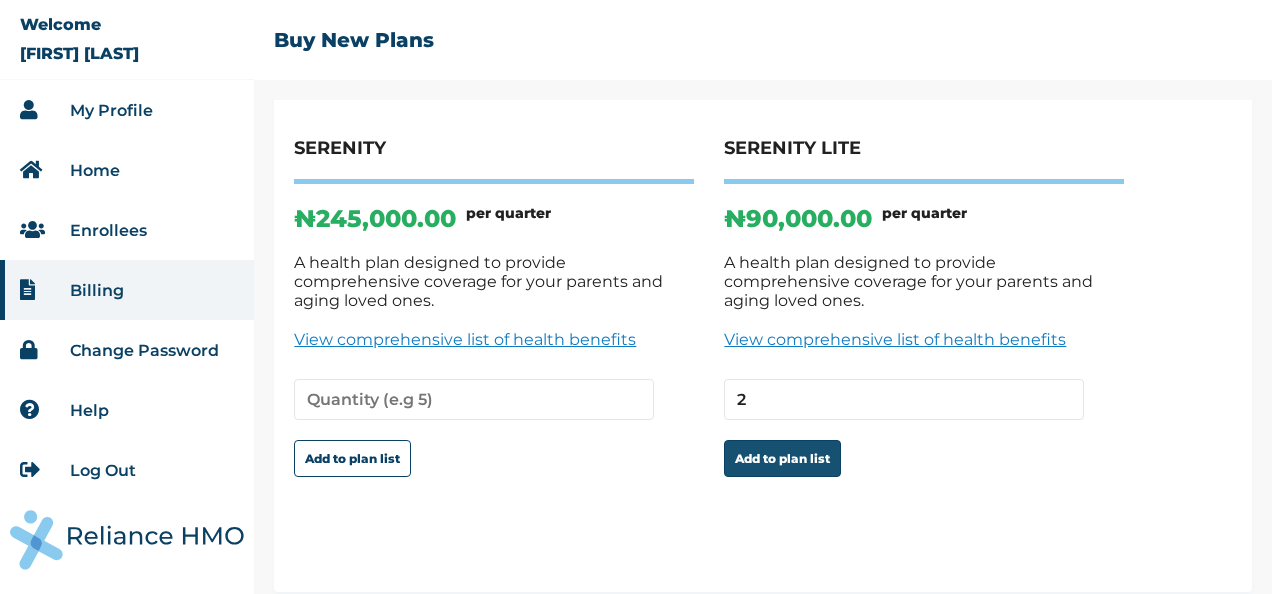 click on "Add to plan list" at bounding box center (782, 458) 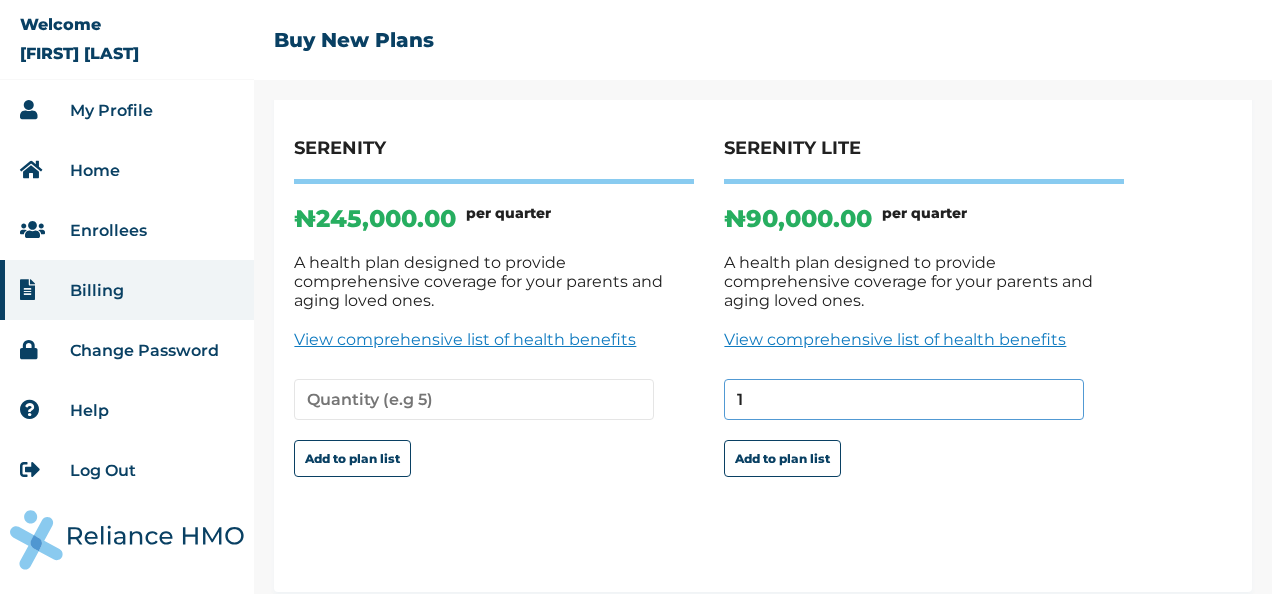 type on "1" 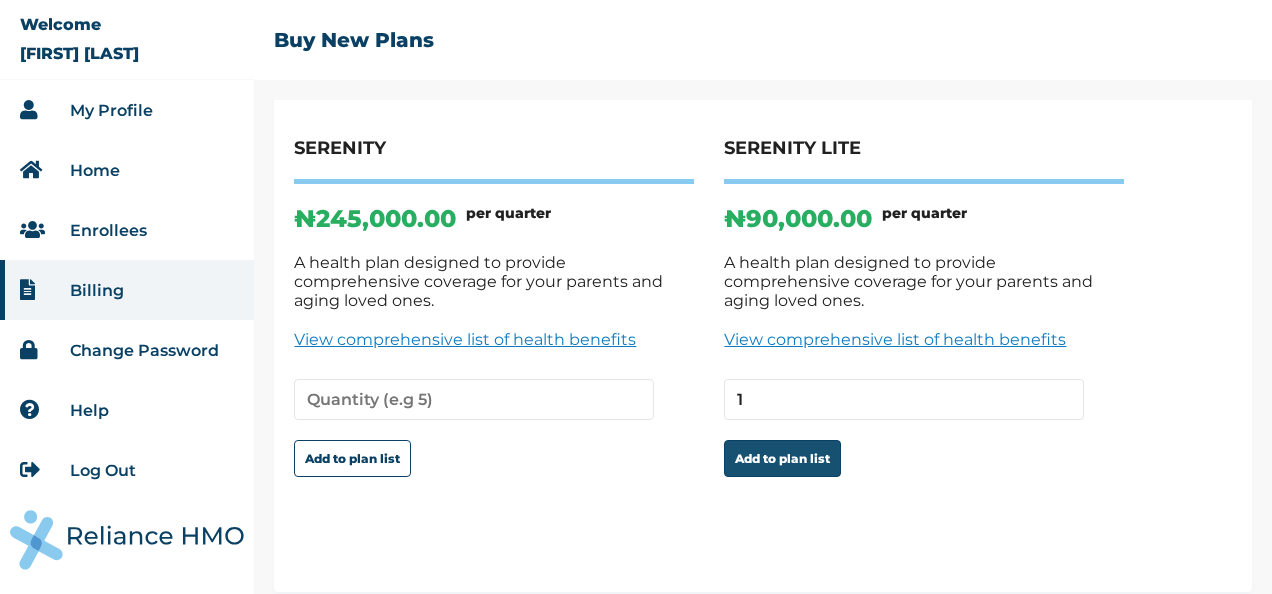 click on "Add to plan list" at bounding box center (782, 458) 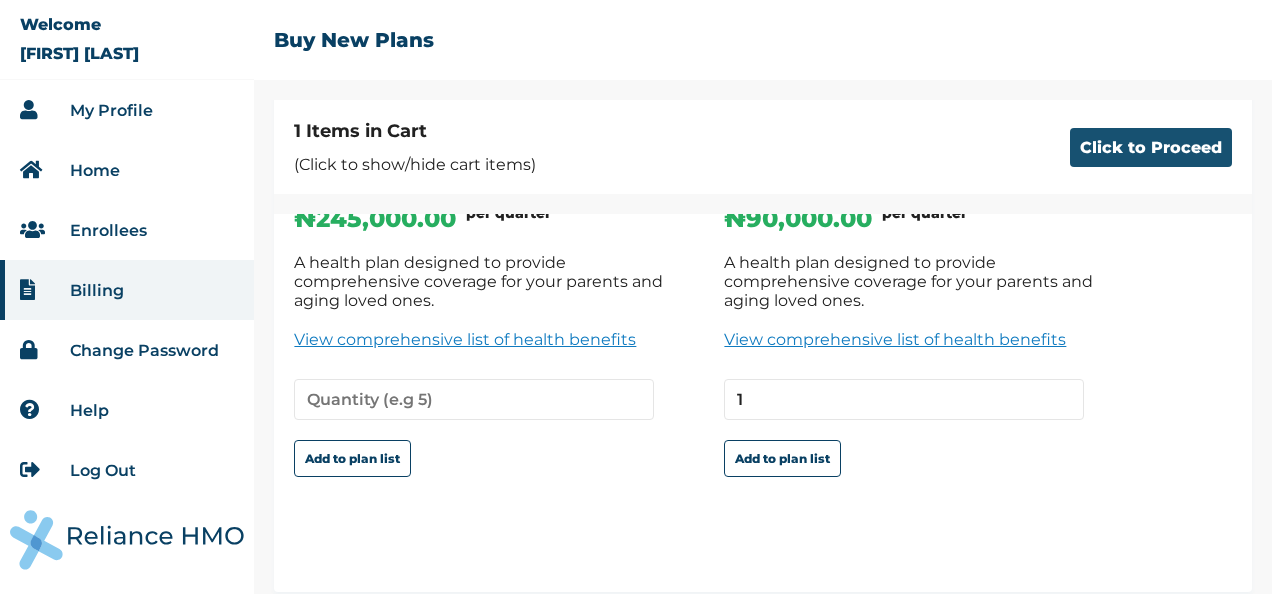 click on "Click to Proceed" at bounding box center [1151, 147] 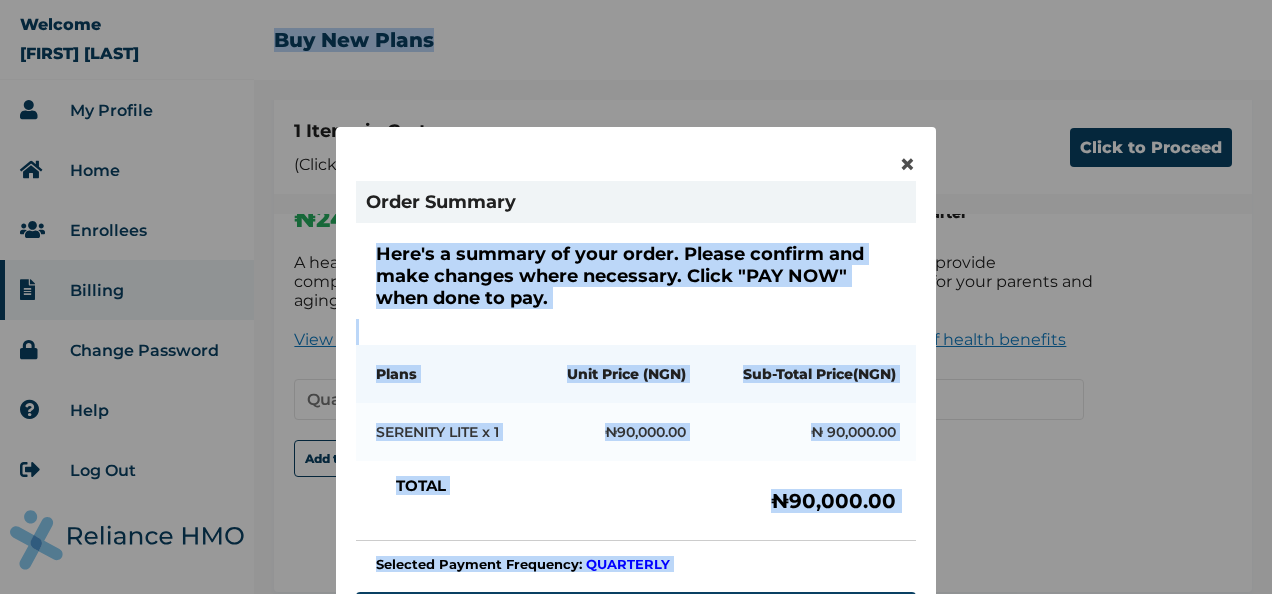 drag, startPoint x: 704, startPoint y: 156, endPoint x: 764, endPoint y: -40, distance: 204.97804 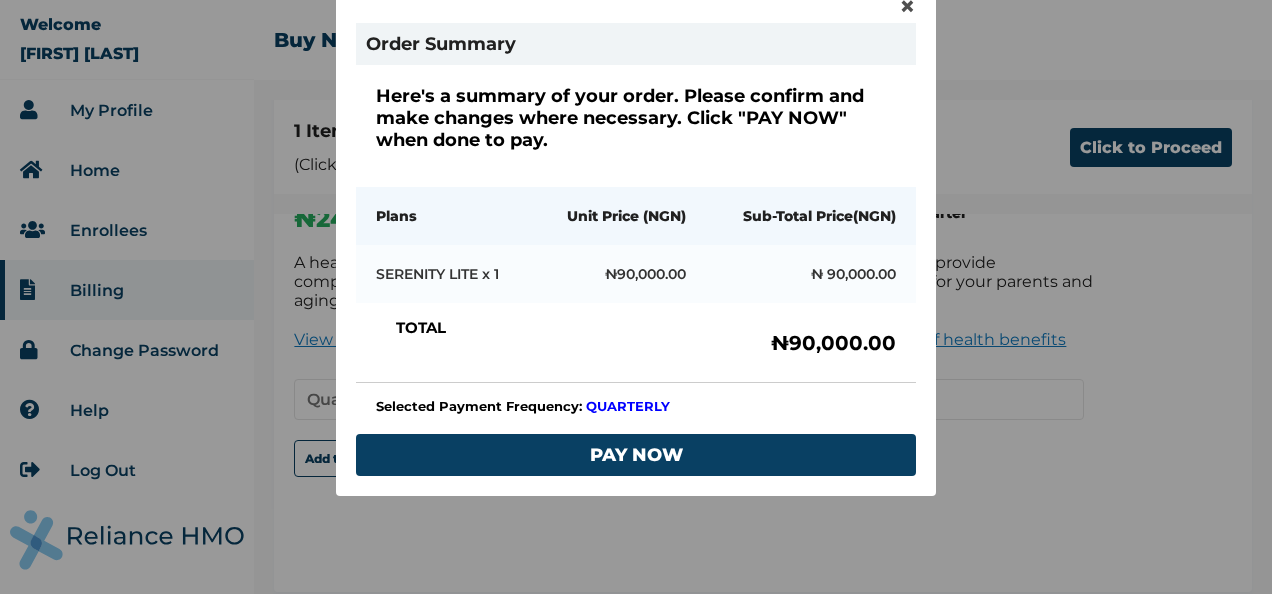 scroll, scrollTop: 159, scrollLeft: 0, axis: vertical 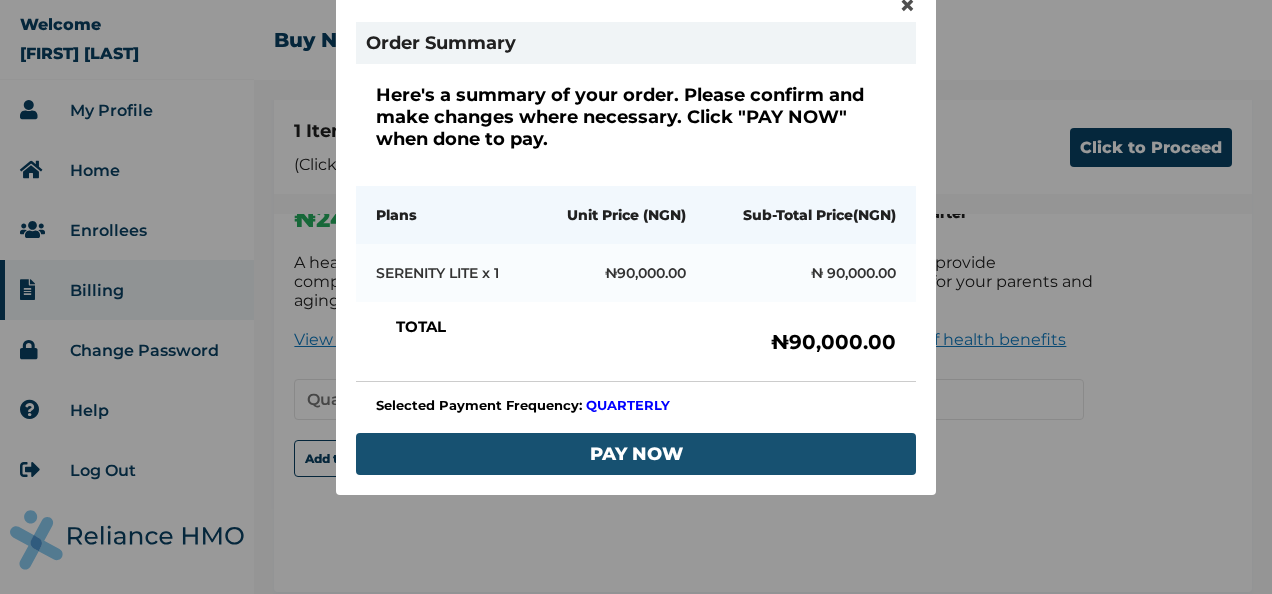 click on "PAY NOW" at bounding box center [636, 454] 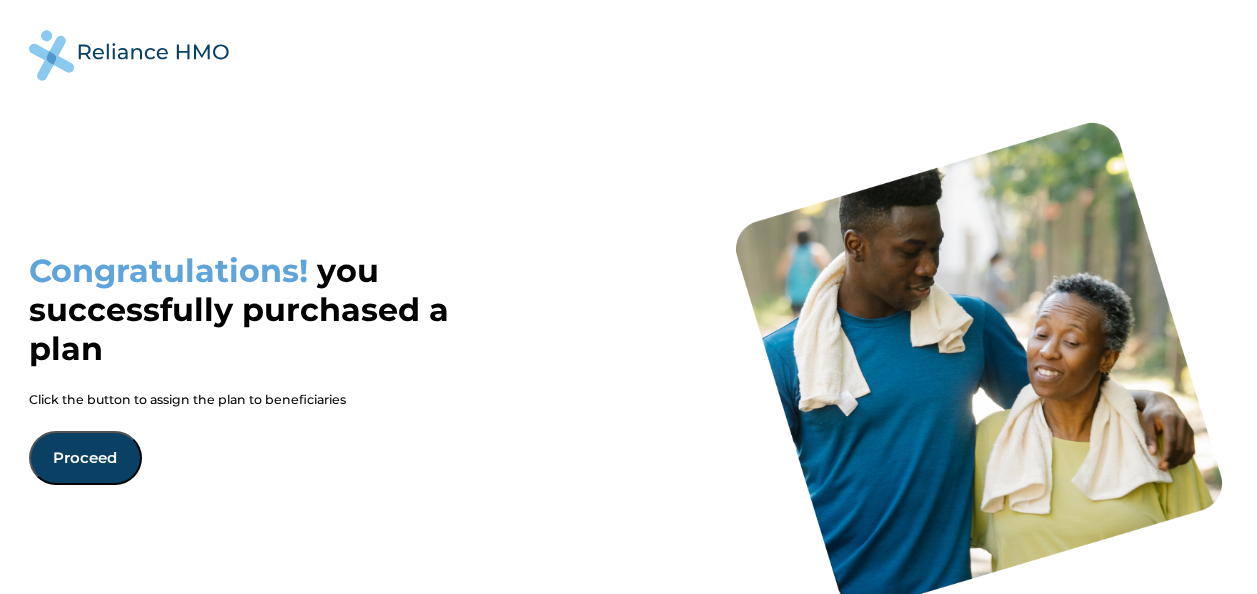 scroll, scrollTop: 0, scrollLeft: 0, axis: both 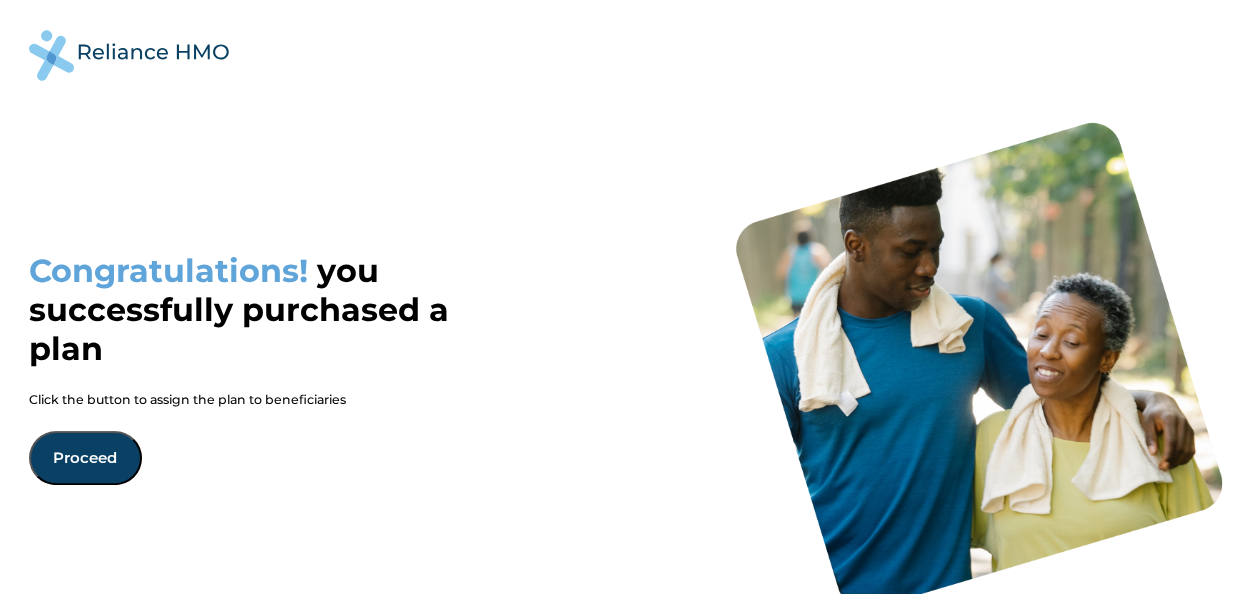 click on "Congratulations!   you successfully purchased a plan Click the button to assign the plan to beneficiaries Proceed" at bounding box center [629, 367] 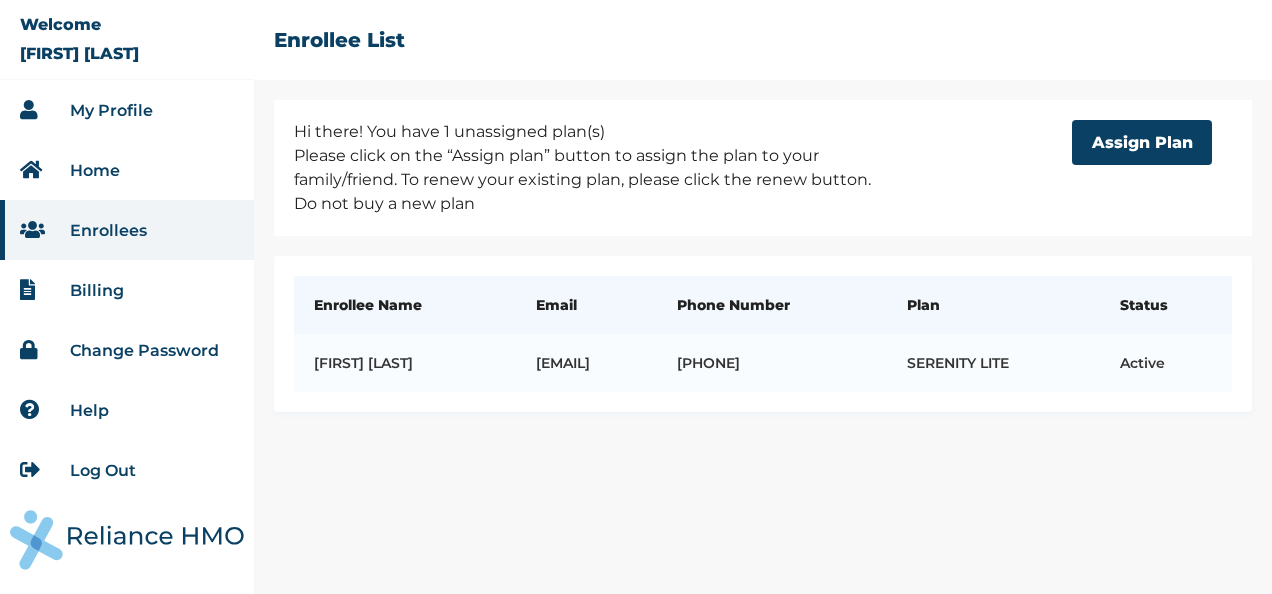 click on "Home" at bounding box center [95, 170] 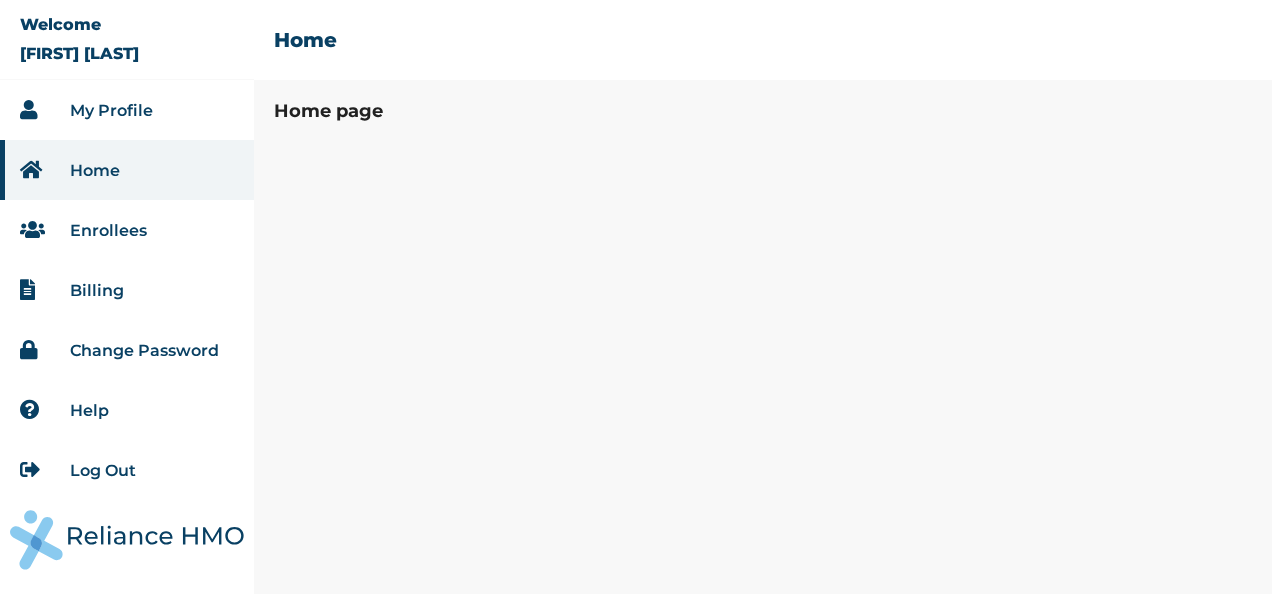 click on "My Profile" at bounding box center [111, 110] 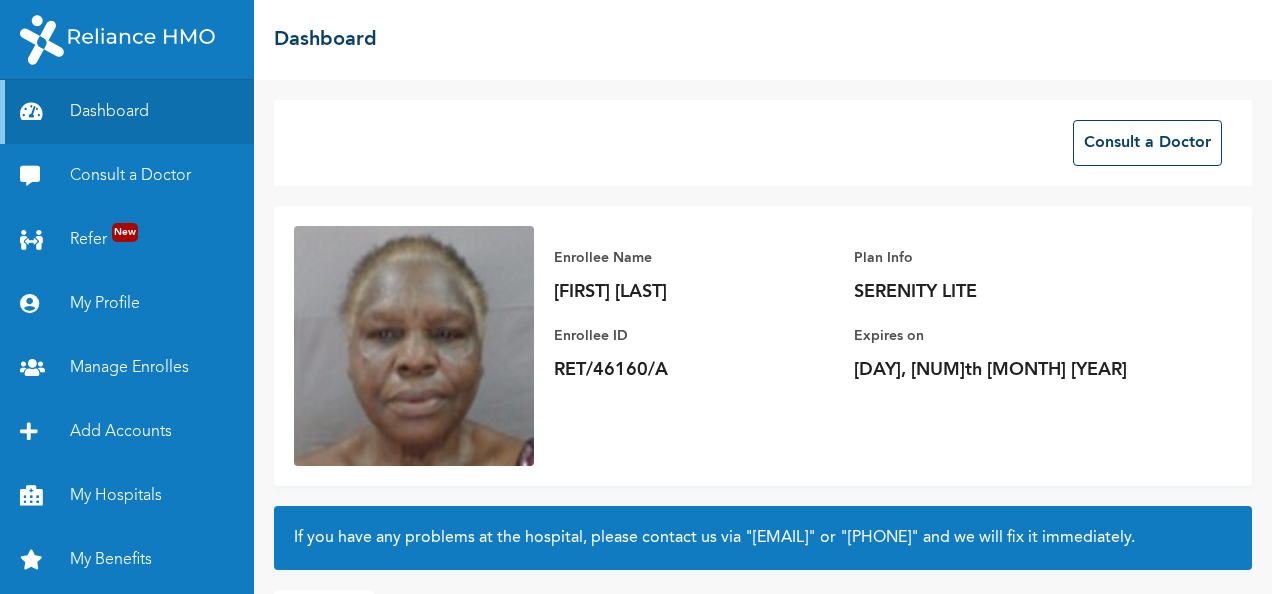 scroll, scrollTop: 0, scrollLeft: 0, axis: both 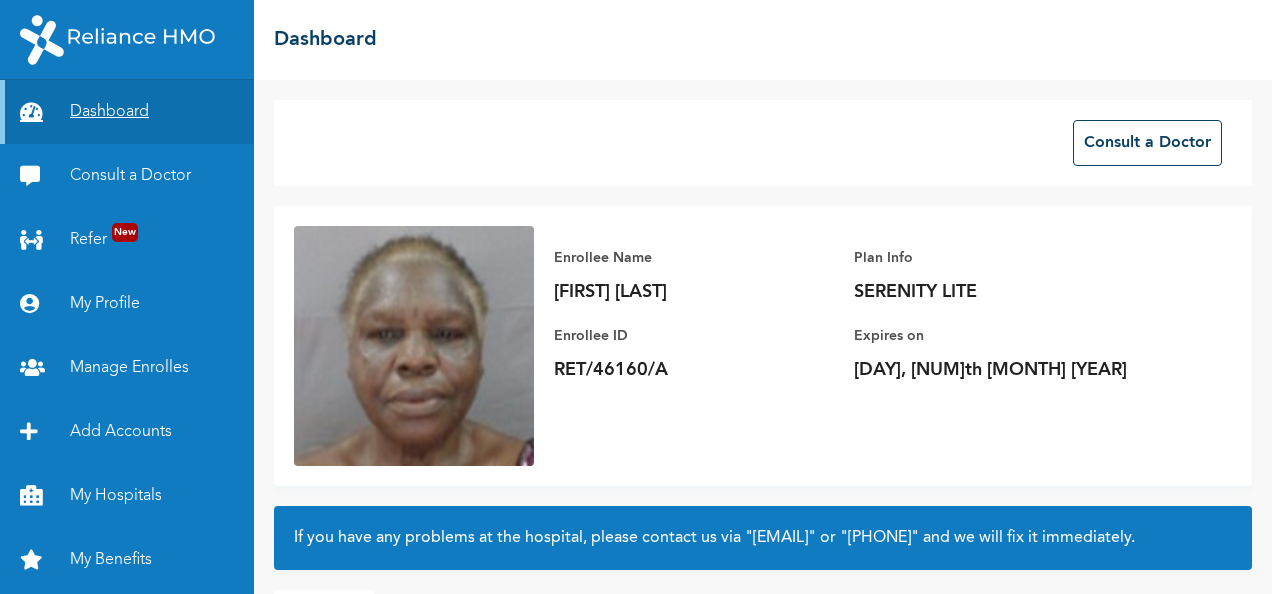 click on "Dashboard" at bounding box center (127, 112) 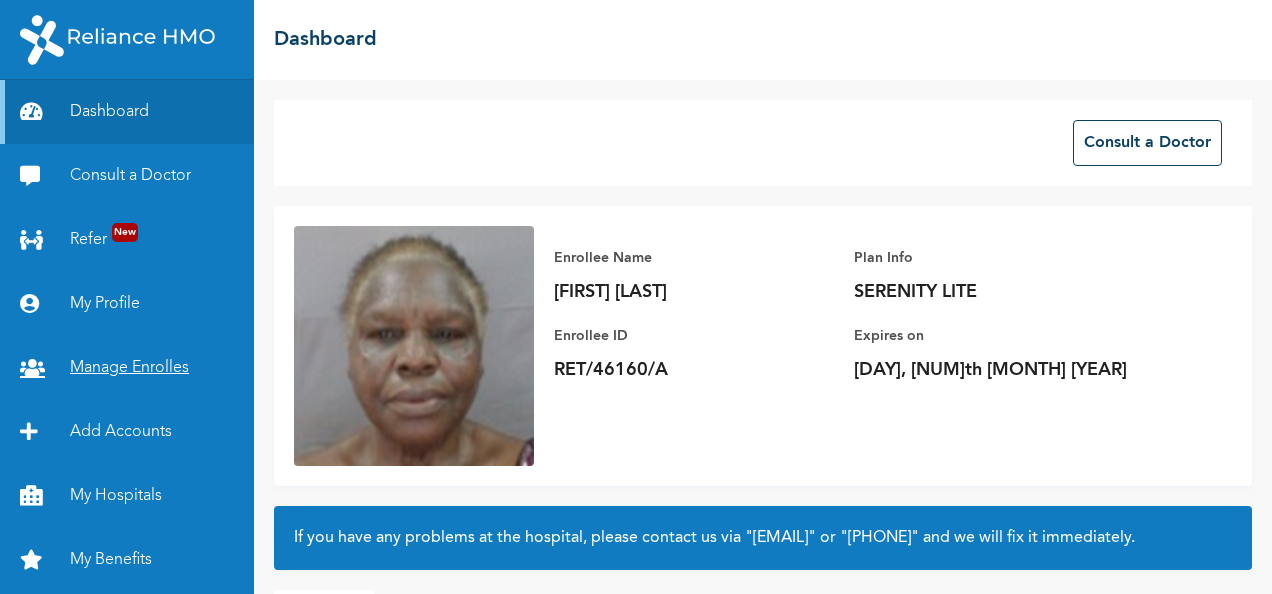 click on "Manage Enrolles" at bounding box center (127, 368) 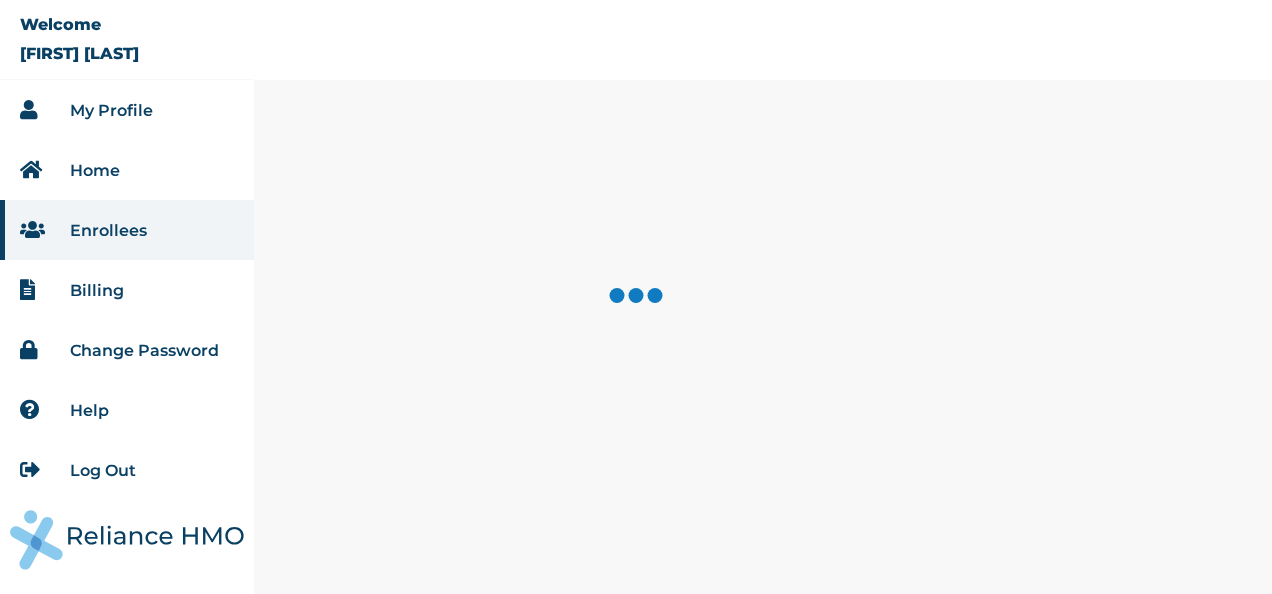 scroll, scrollTop: 0, scrollLeft: 0, axis: both 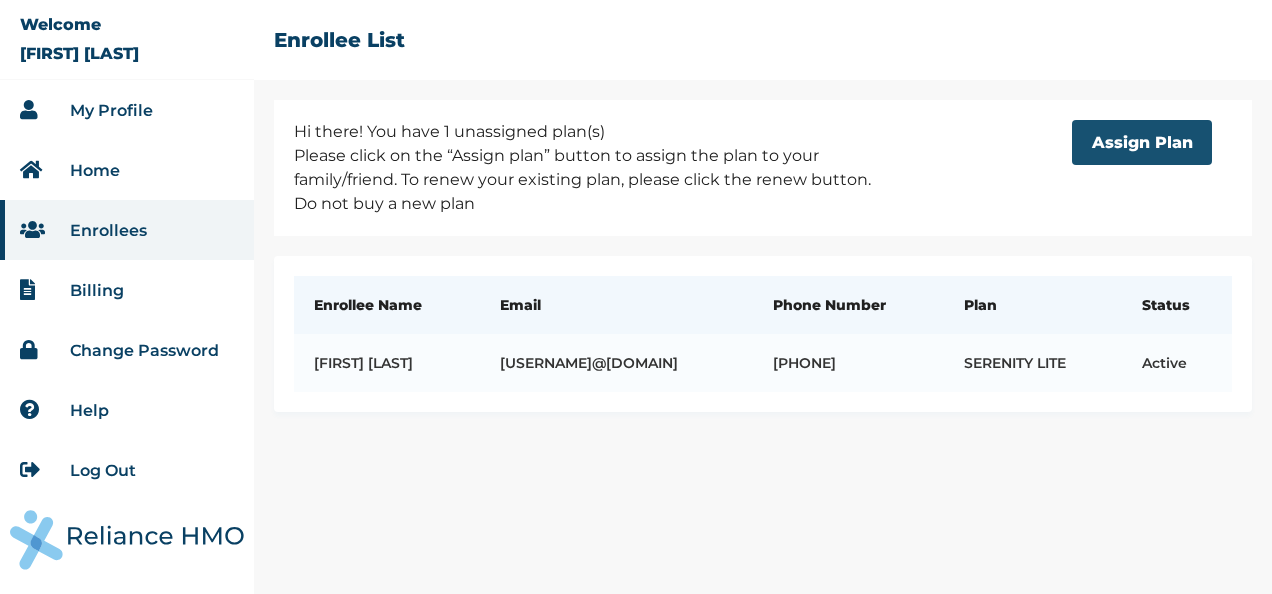 click on "Assign Plan" at bounding box center [1142, 142] 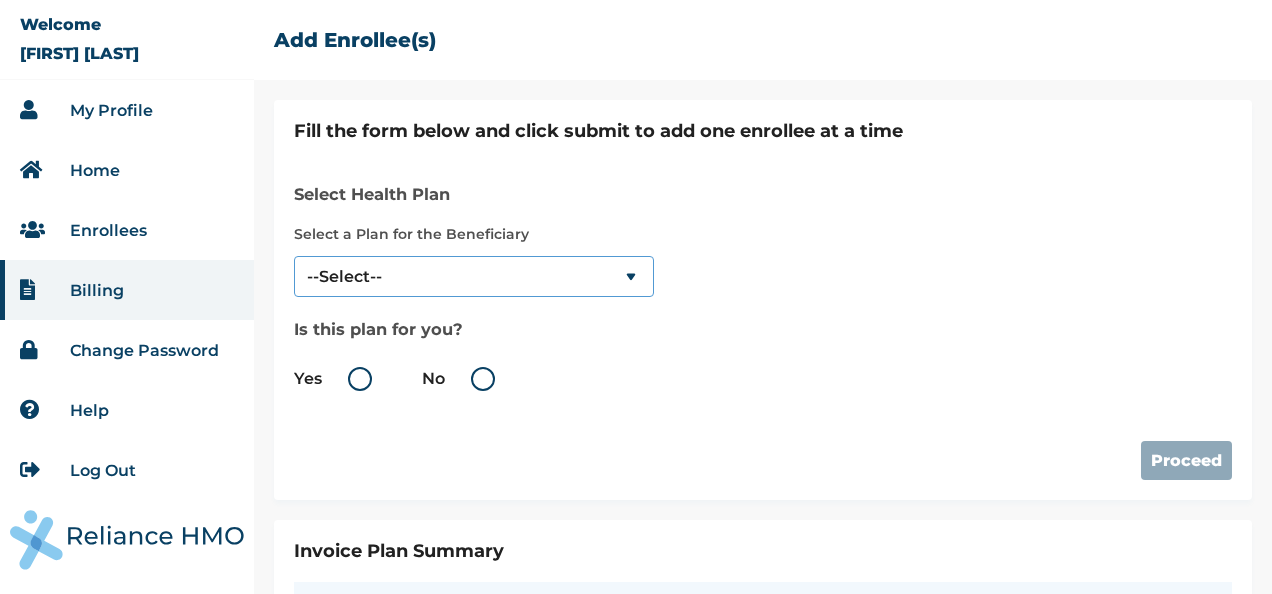 click on "--Select-- SERENITY LITE" at bounding box center (474, 276) 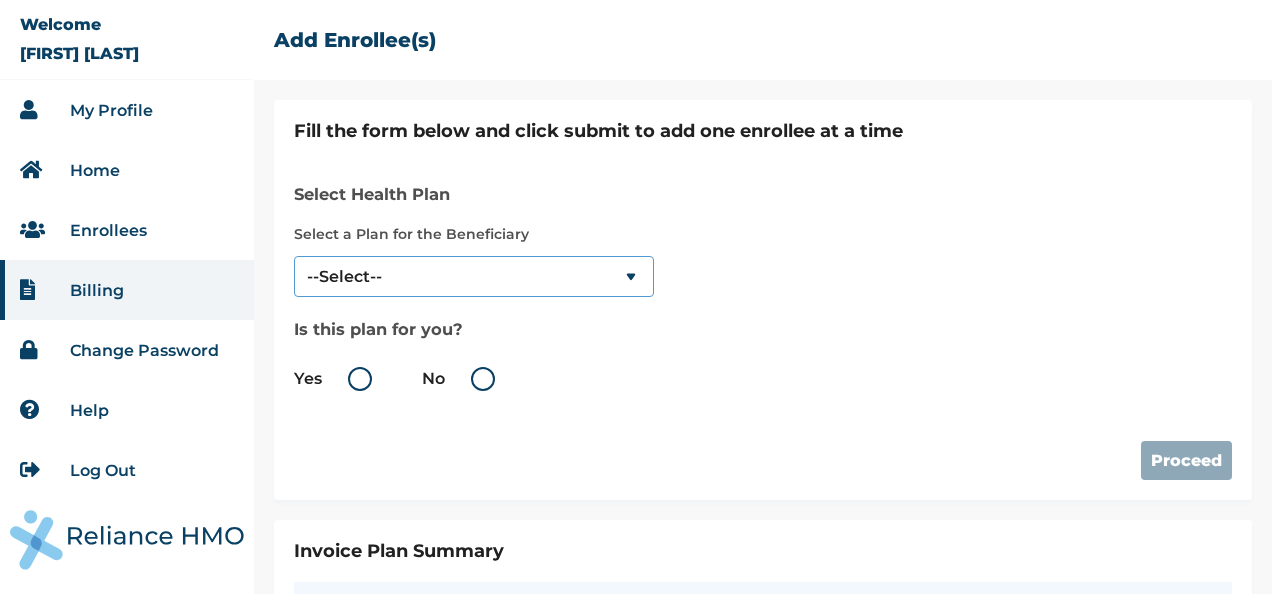 select on "18028" 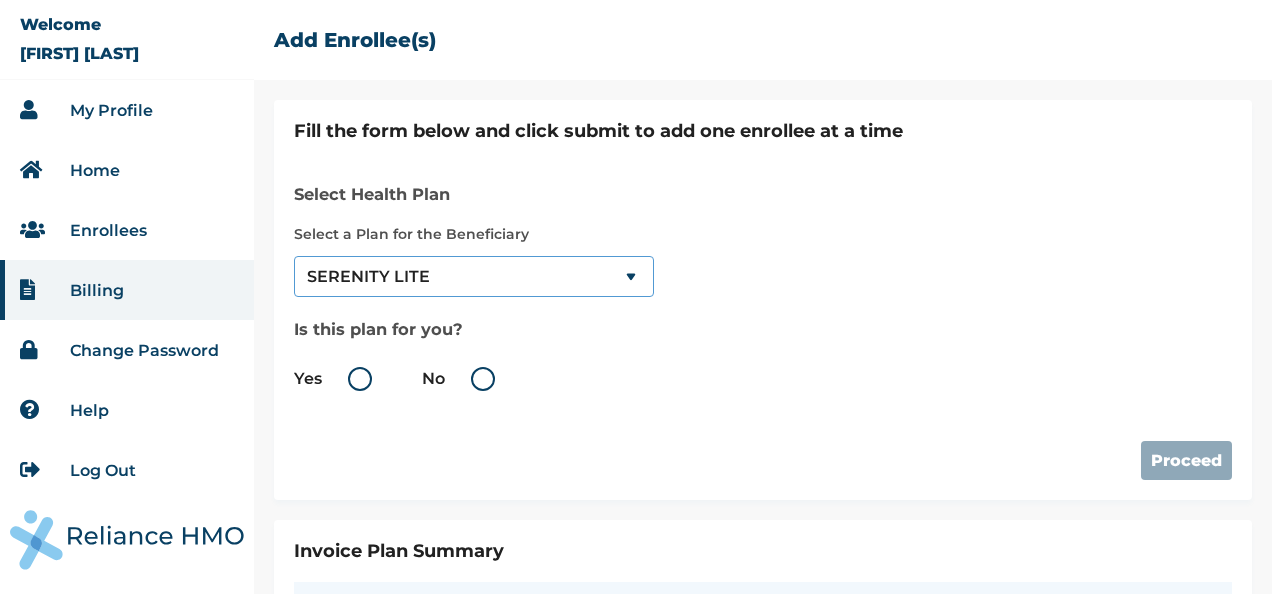 click on "--Select-- SERENITY LITE" at bounding box center [474, 276] 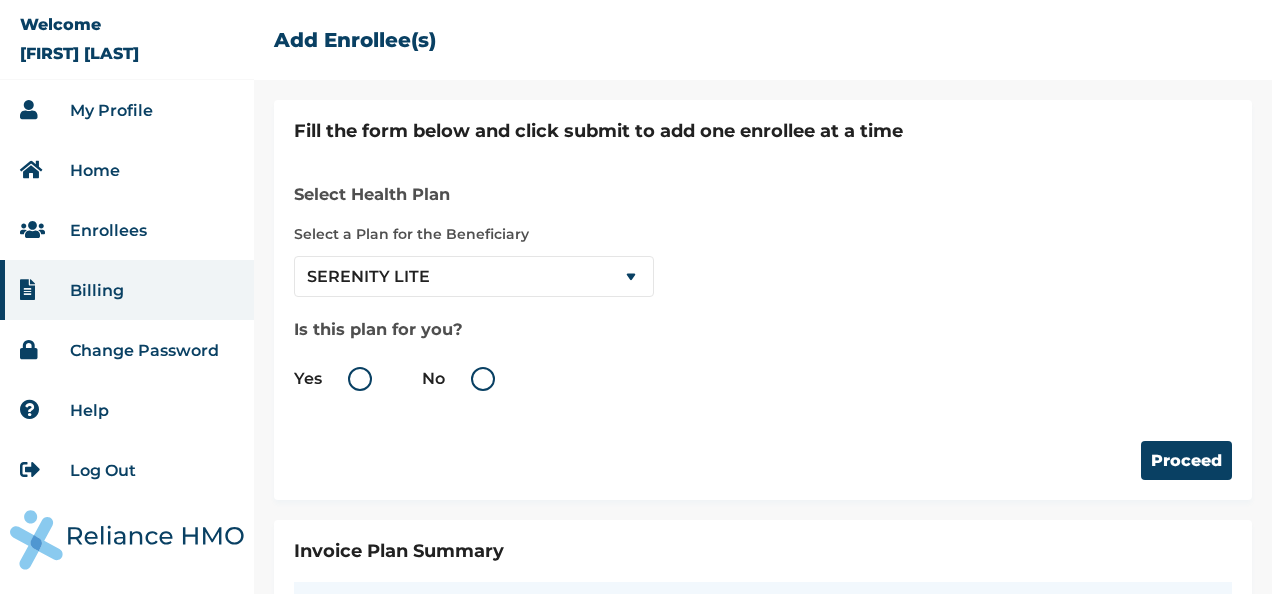 click on "Yes" at bounding box center (338, 379) 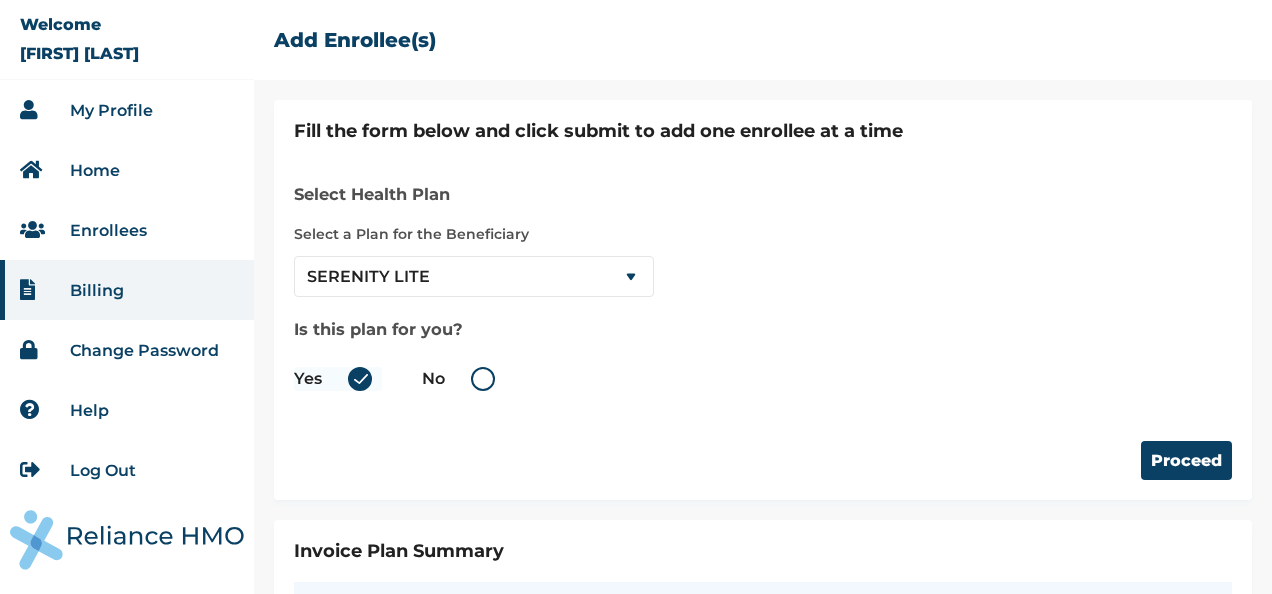 radio on "true" 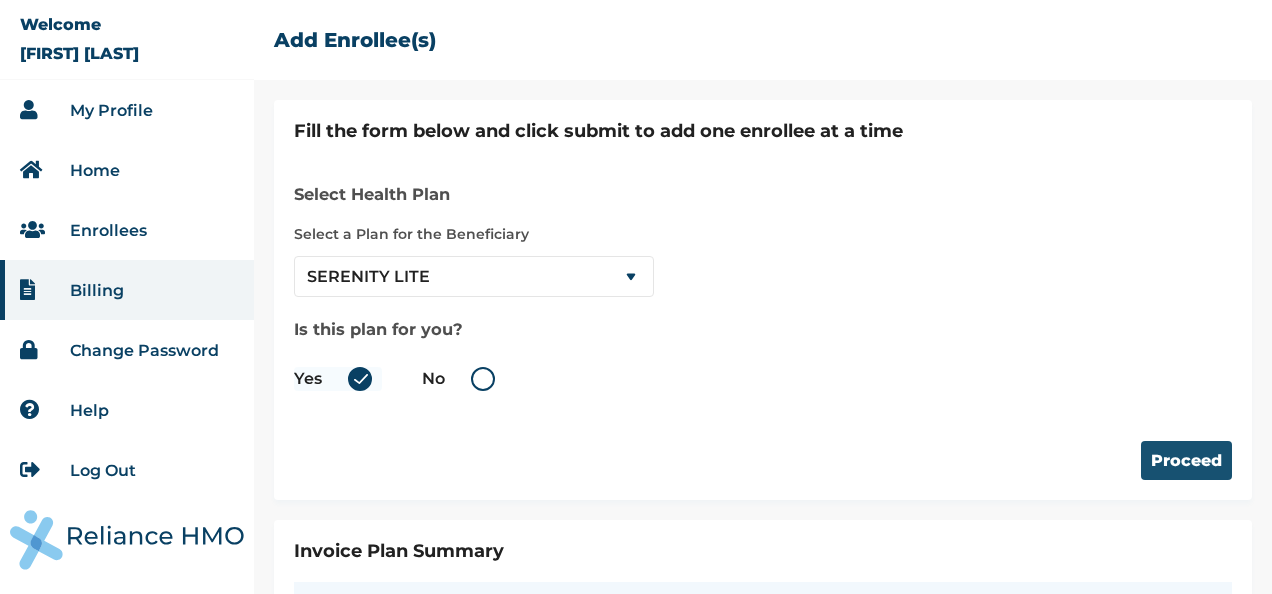 click on "Proceed" at bounding box center [1186, 460] 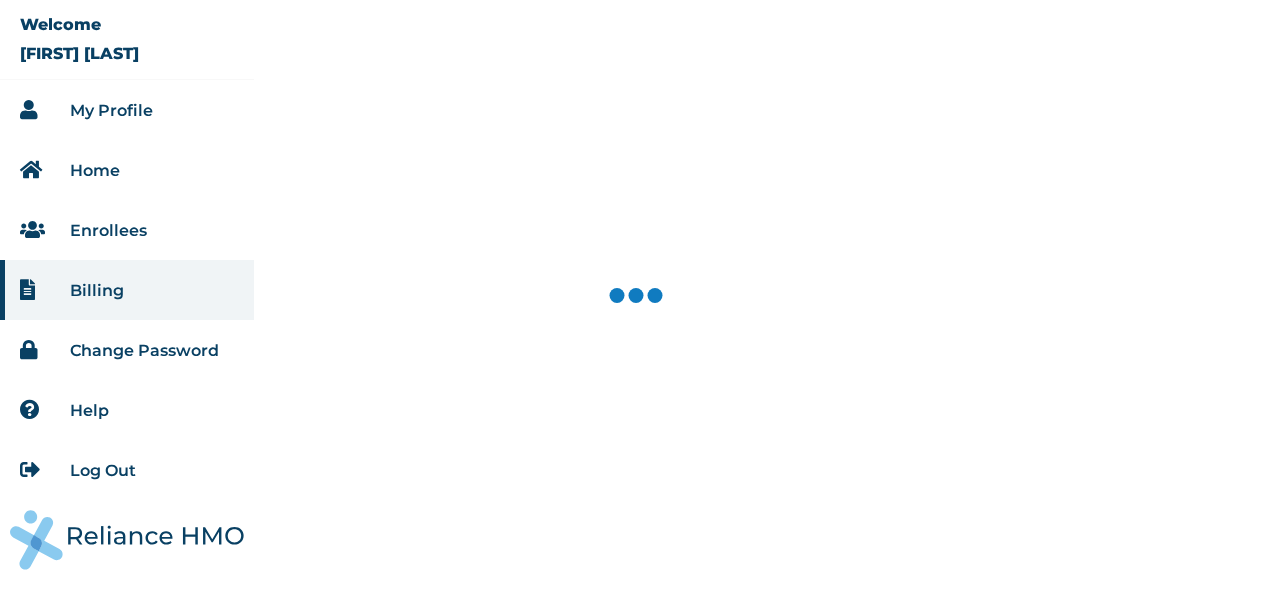 select on "18028" 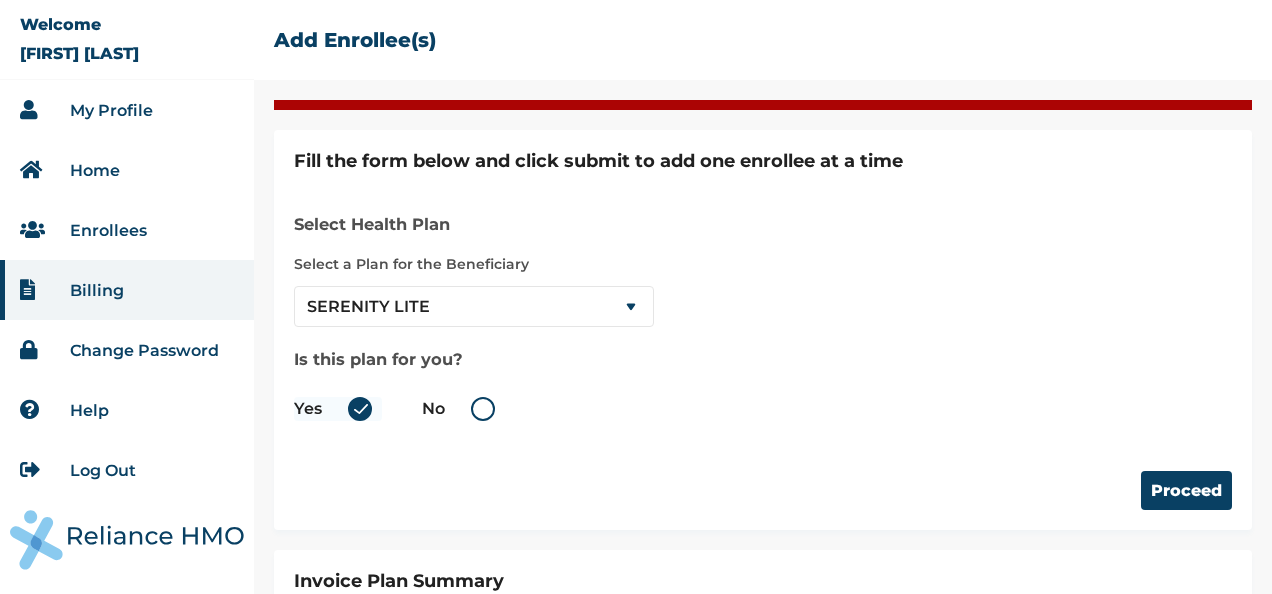 scroll, scrollTop: 70, scrollLeft: 0, axis: vertical 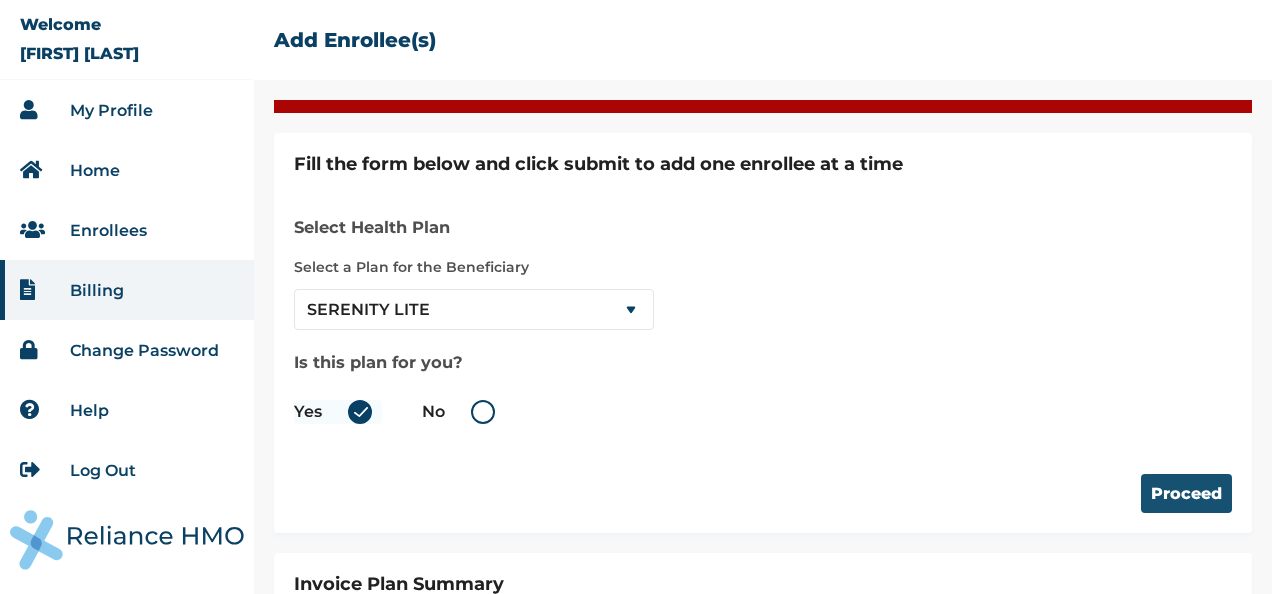 click on "Proceed" at bounding box center [1186, 493] 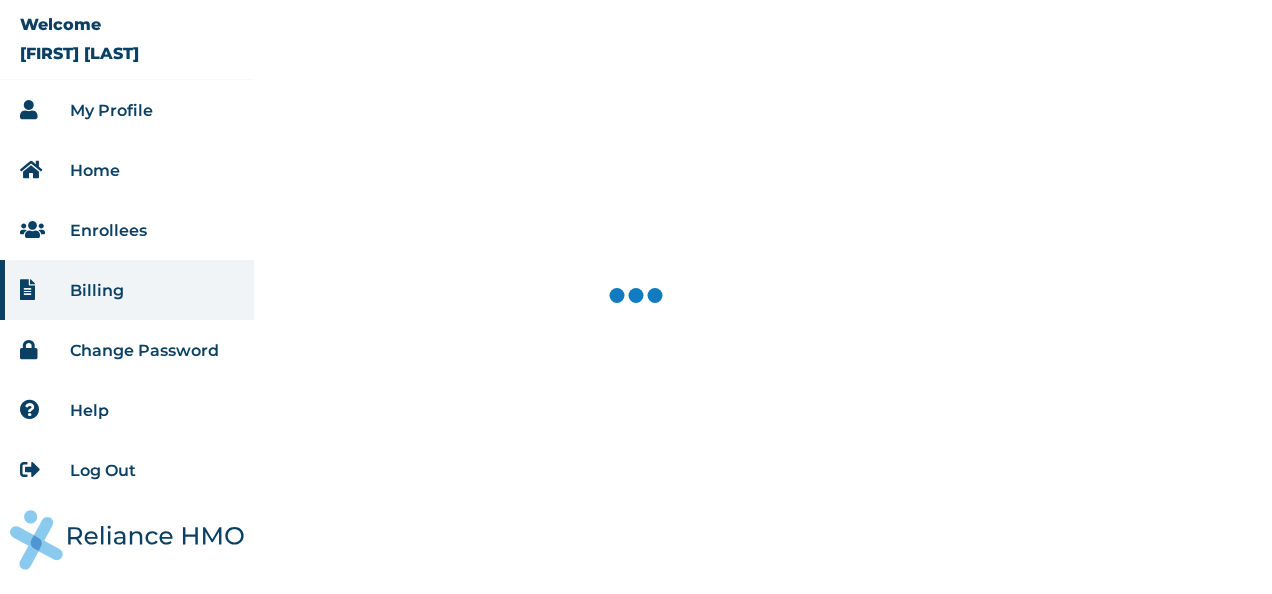 select on "18028" 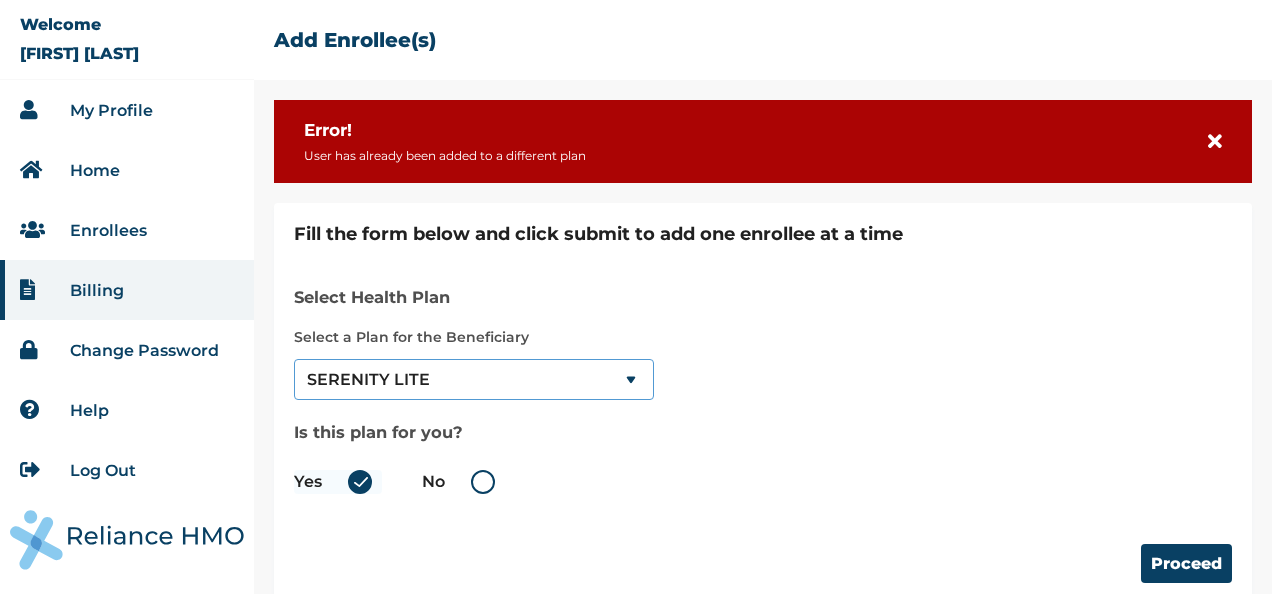 click on "--Select-- SERENITY LITE" at bounding box center (474, 379) 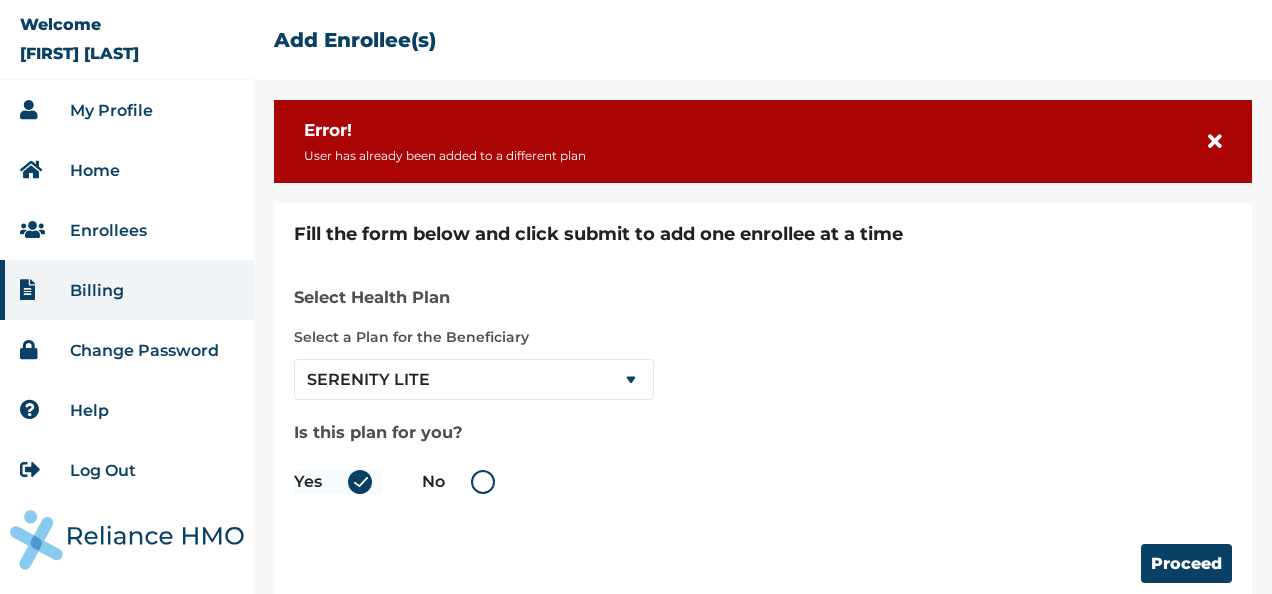 click on "No" at bounding box center [463, 482] 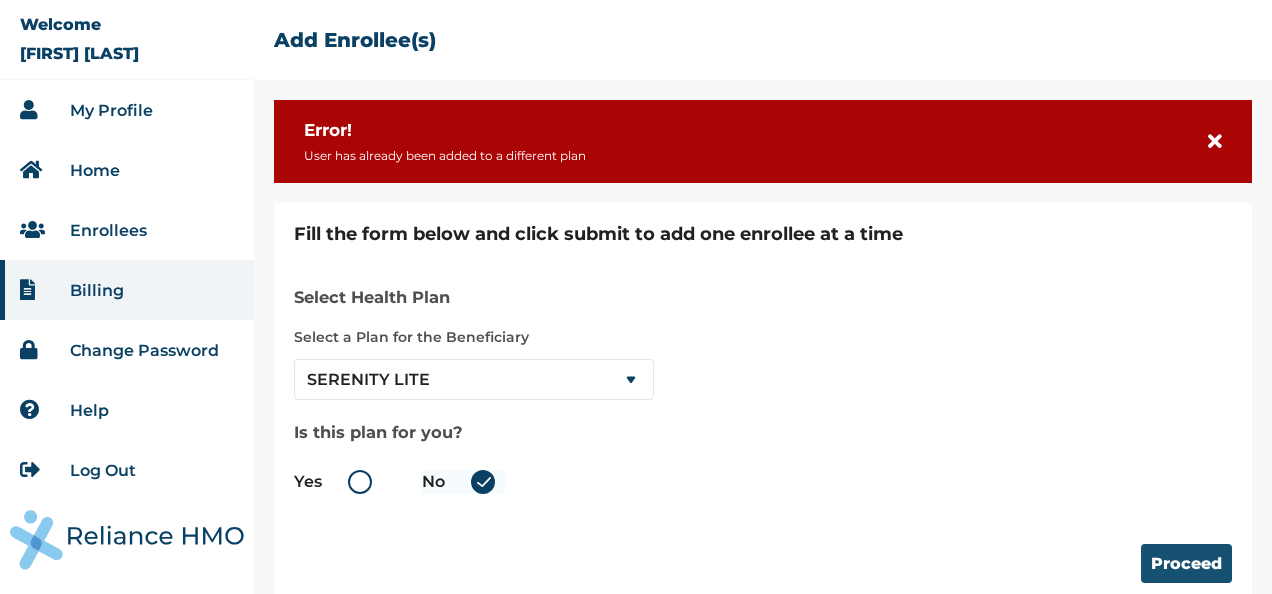 click on "Proceed" at bounding box center [1186, 563] 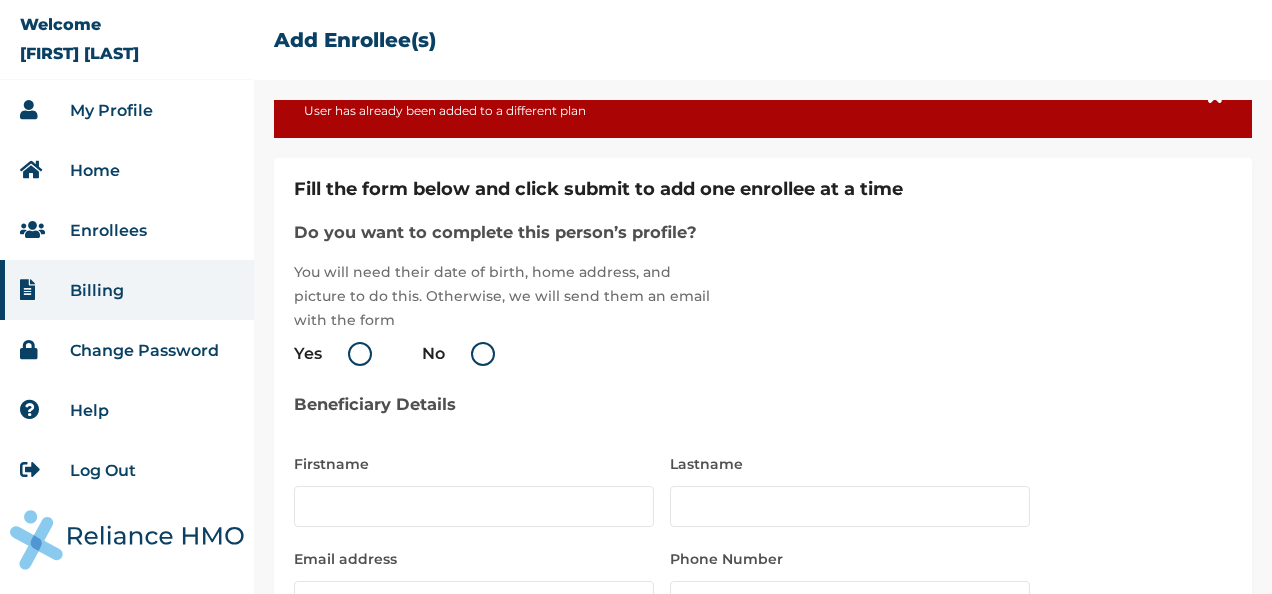 scroll, scrollTop: 44, scrollLeft: 0, axis: vertical 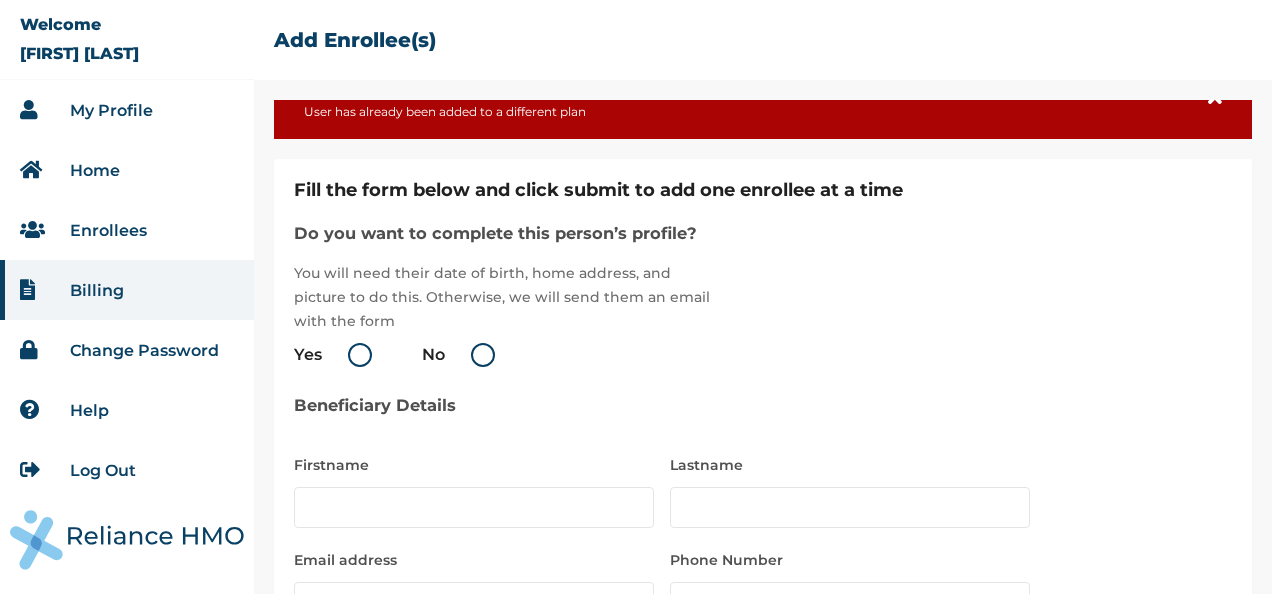 click on "Yes" at bounding box center [338, 355] 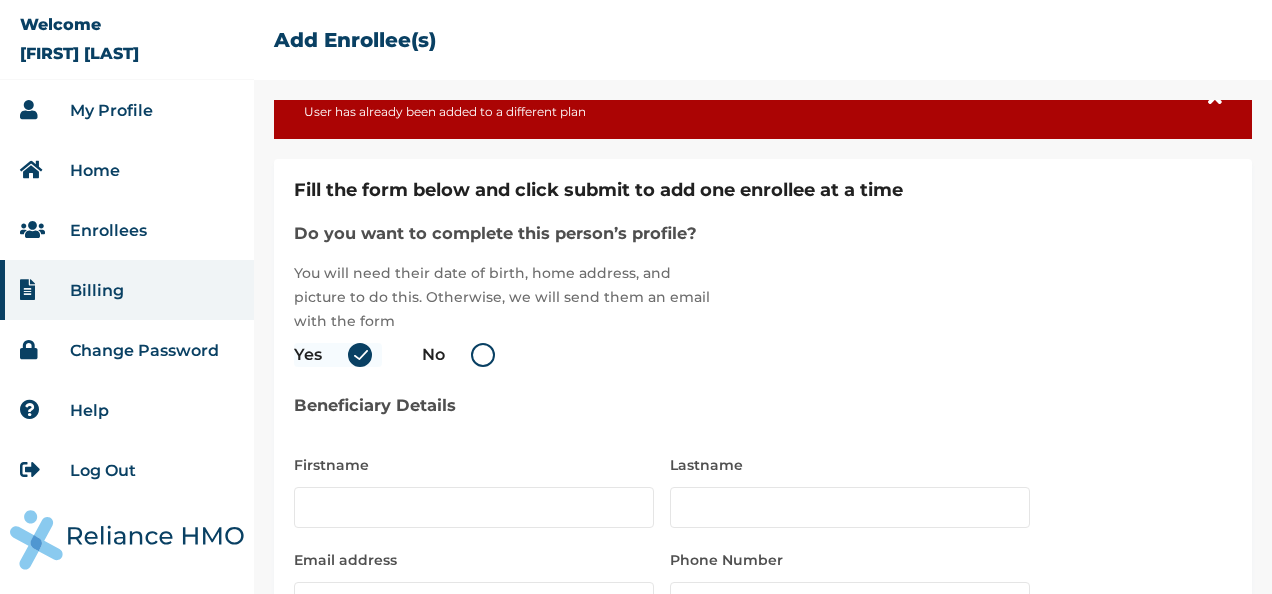 radio on "true" 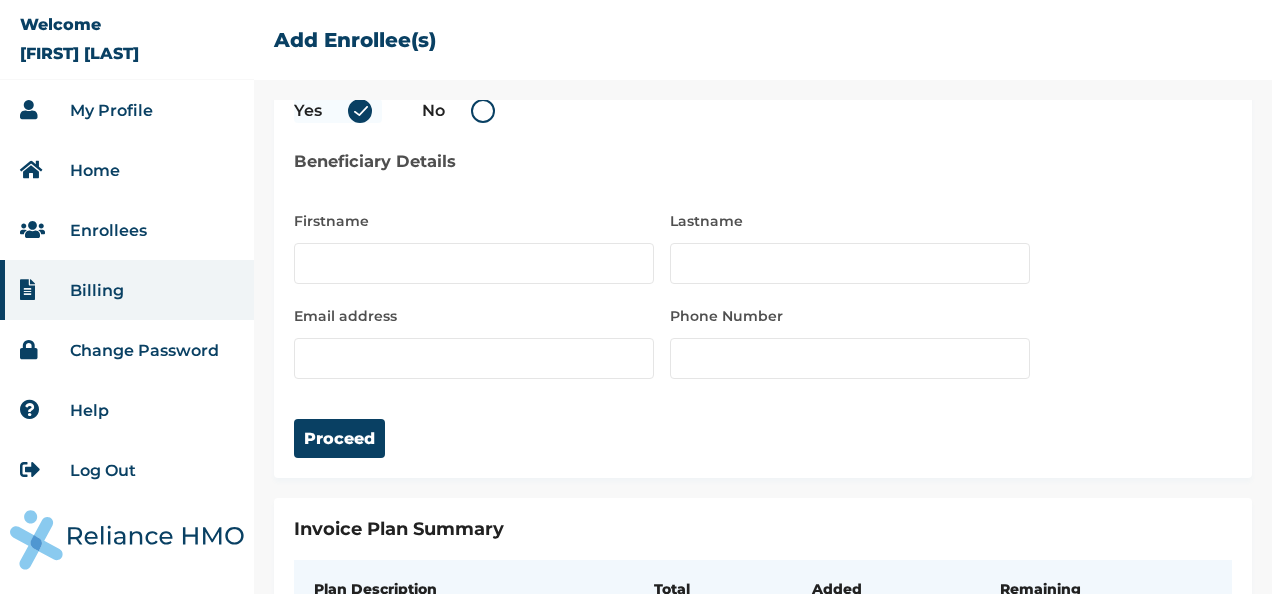 scroll, scrollTop: 290, scrollLeft: 0, axis: vertical 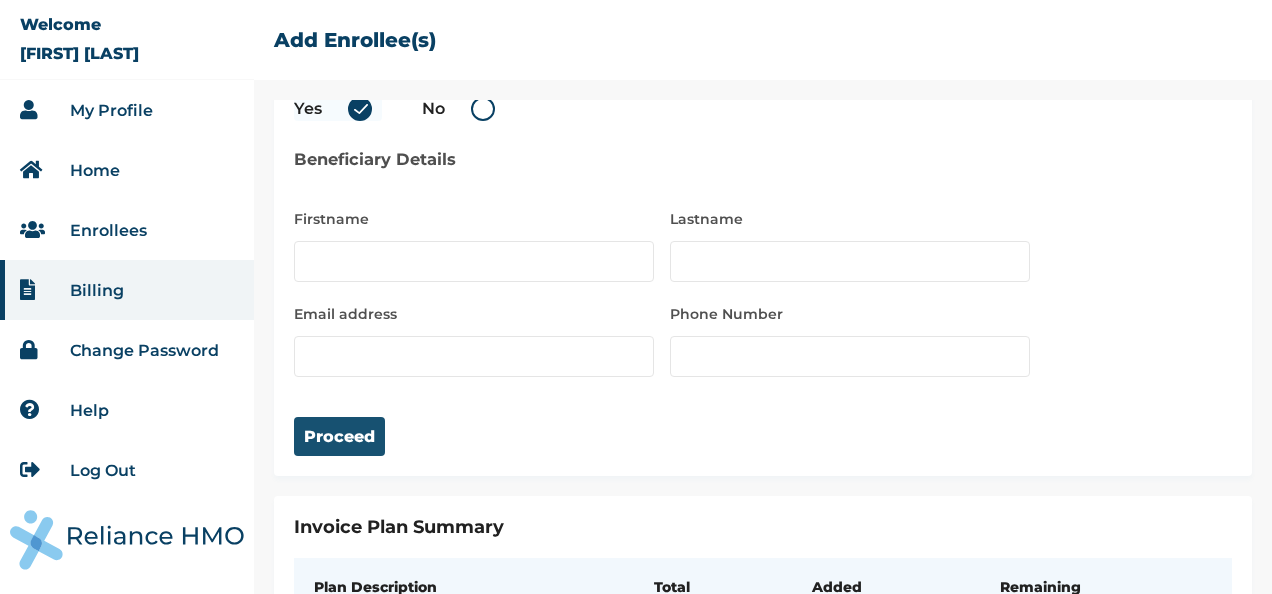 click on "Proceed" at bounding box center [339, 436] 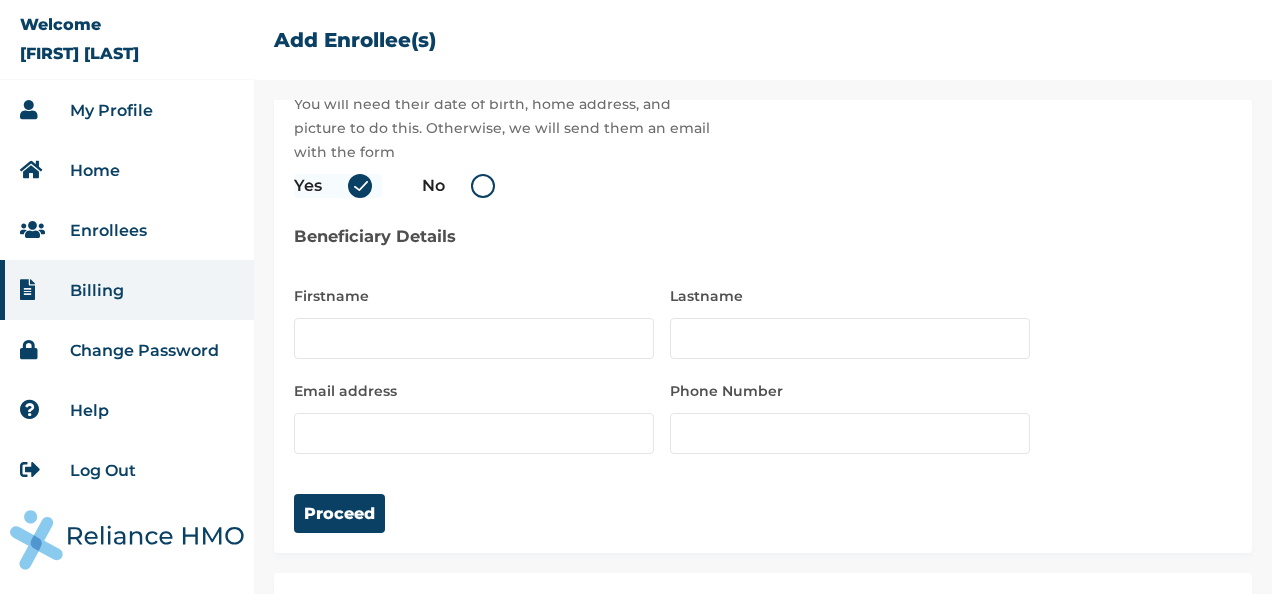 scroll, scrollTop: 274, scrollLeft: 0, axis: vertical 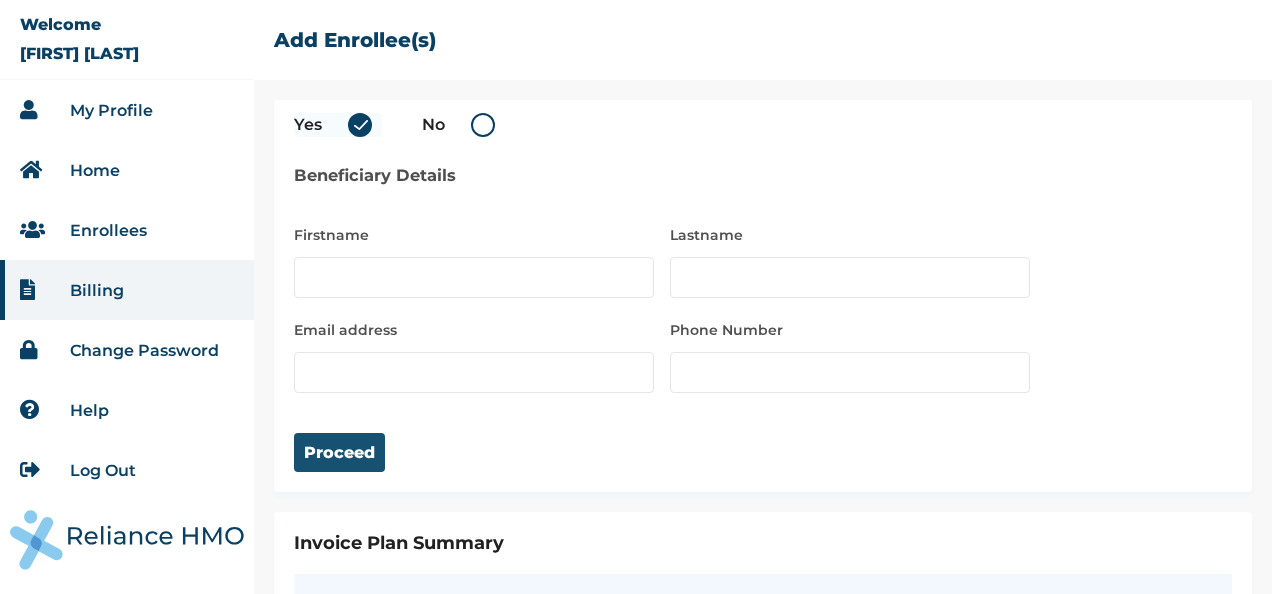 click on "Proceed" at bounding box center [339, 452] 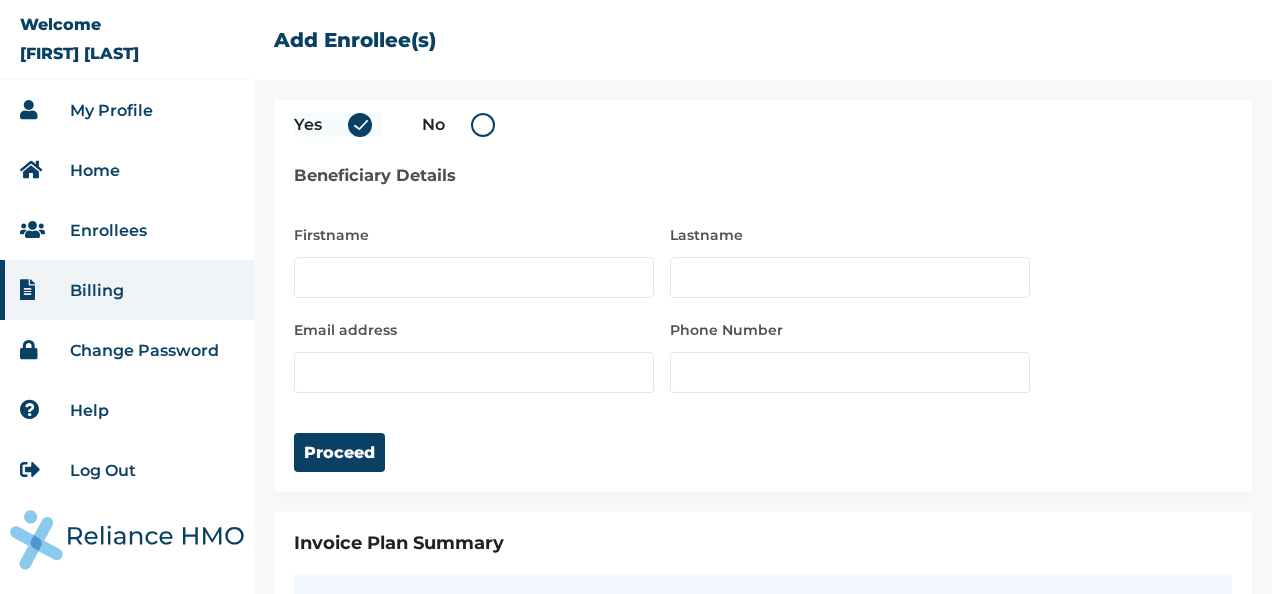 scroll, scrollTop: 422, scrollLeft: 0, axis: vertical 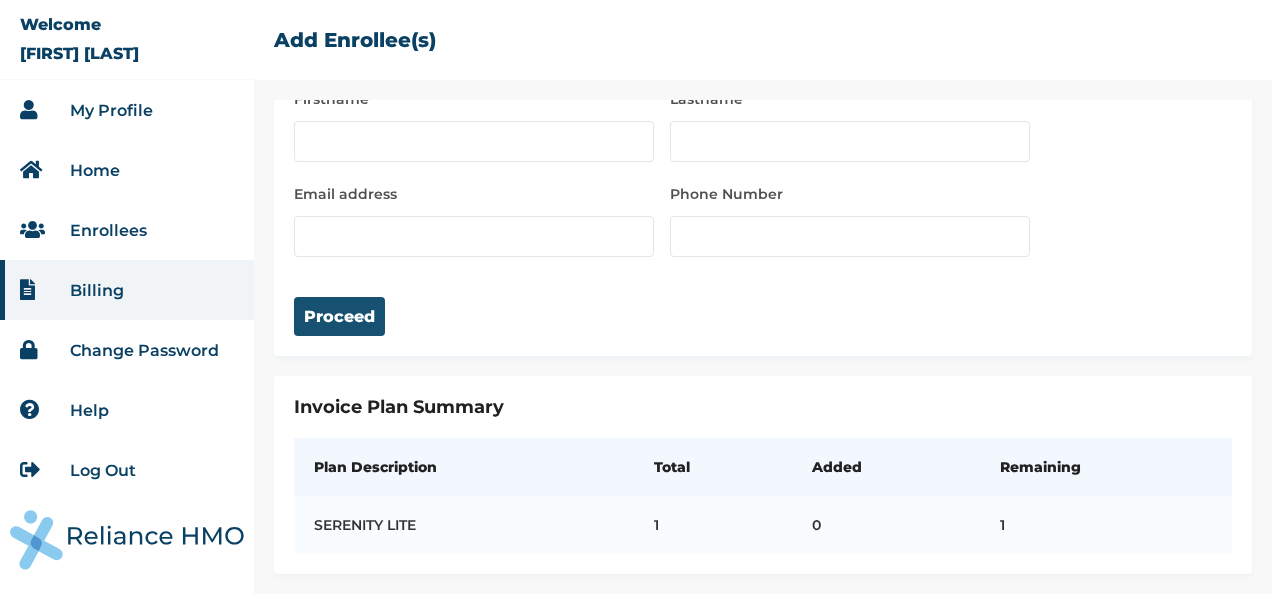 click on "Proceed" at bounding box center [339, 316] 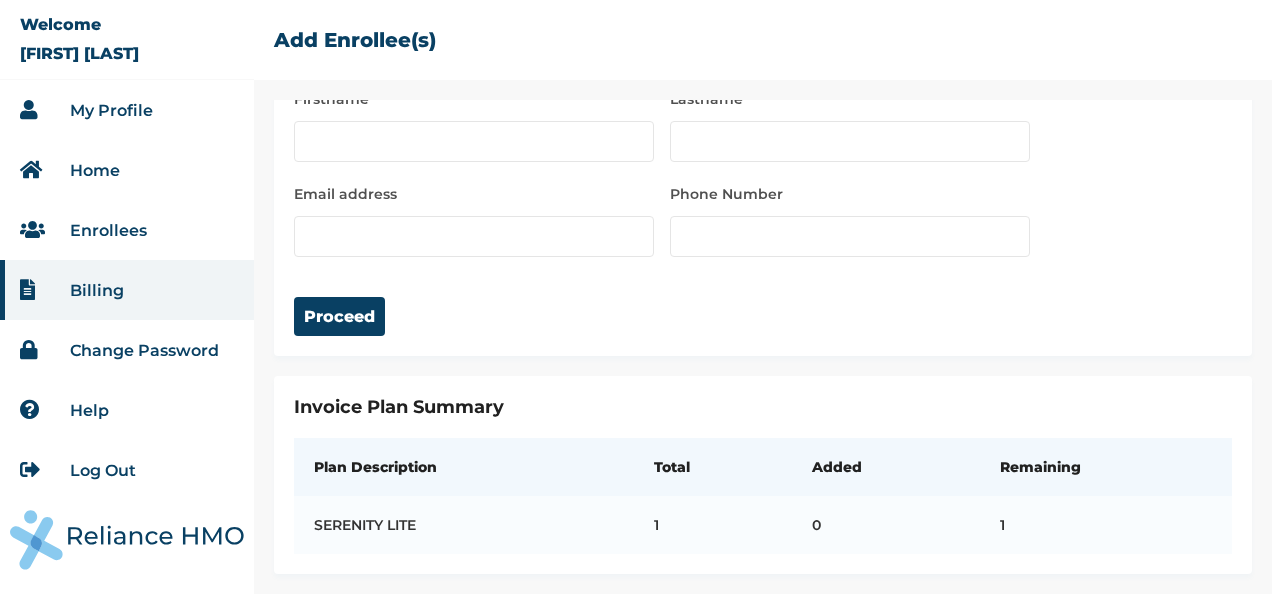 click on "Enrollees" at bounding box center [127, 230] 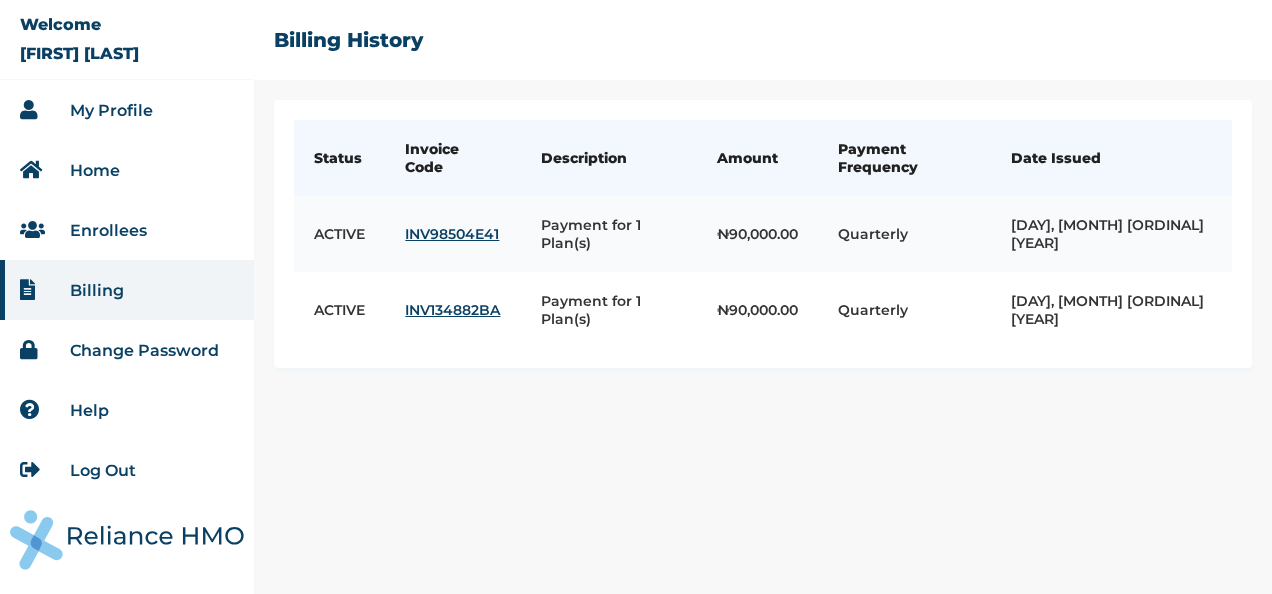 click on "INV98504E41" at bounding box center (453, 234) 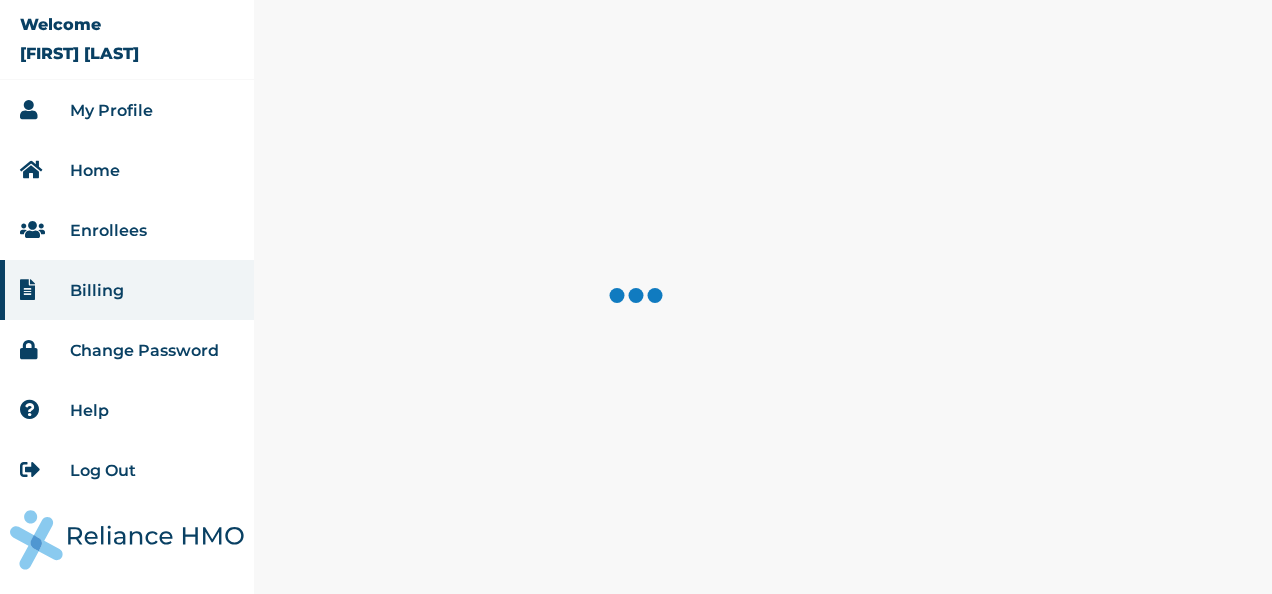 scroll, scrollTop: 0, scrollLeft: 0, axis: both 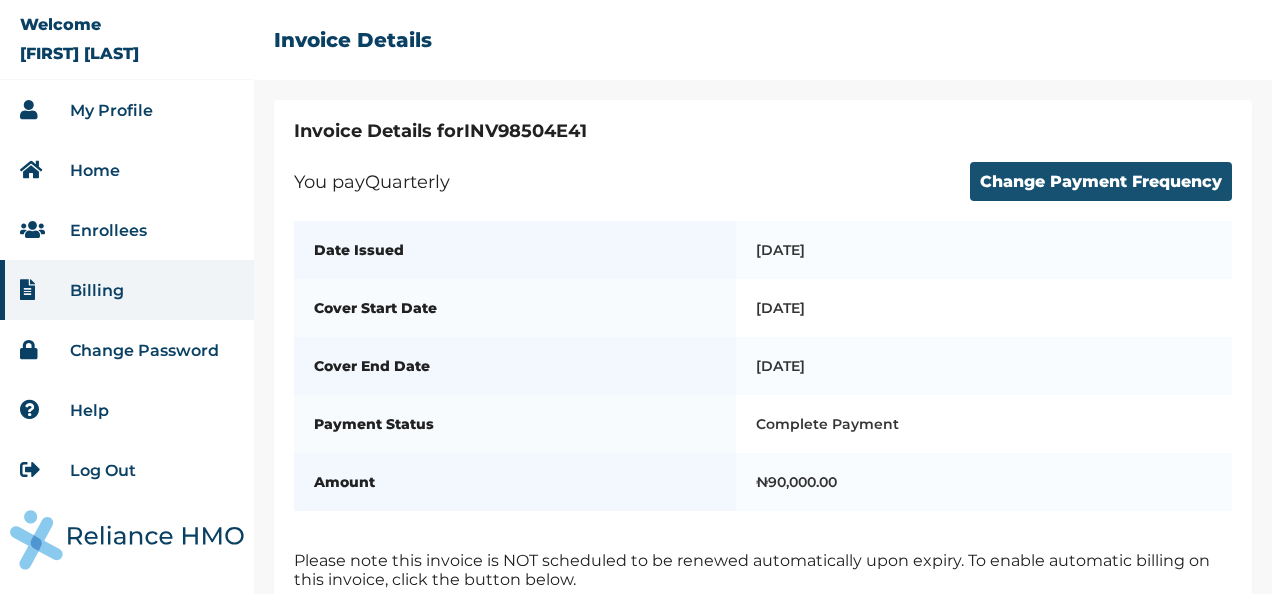 click on "Change Payment Frequency" at bounding box center (1101, 181) 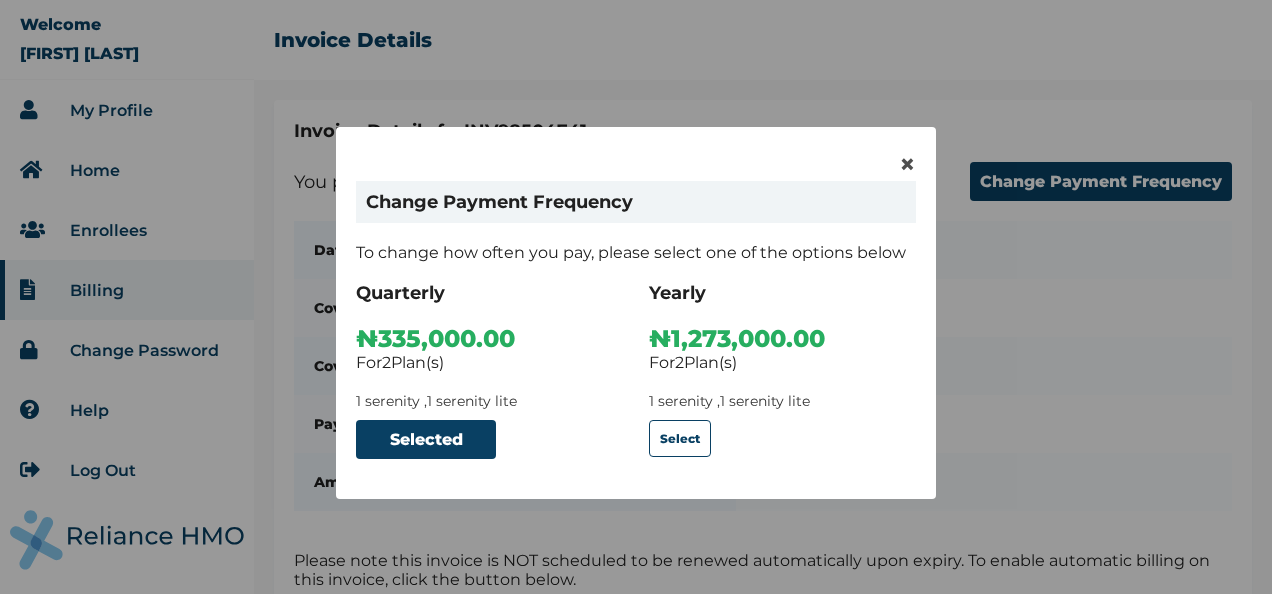 click on "Change Payment Frequency" at bounding box center [636, 202] 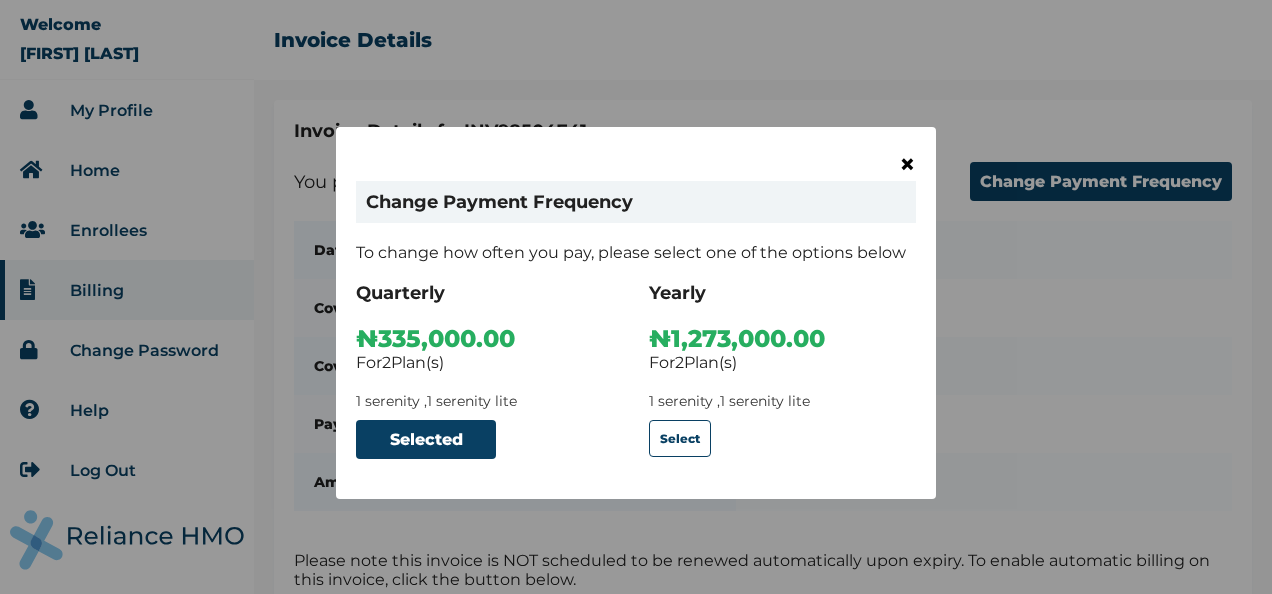 click on "×" at bounding box center (907, 164) 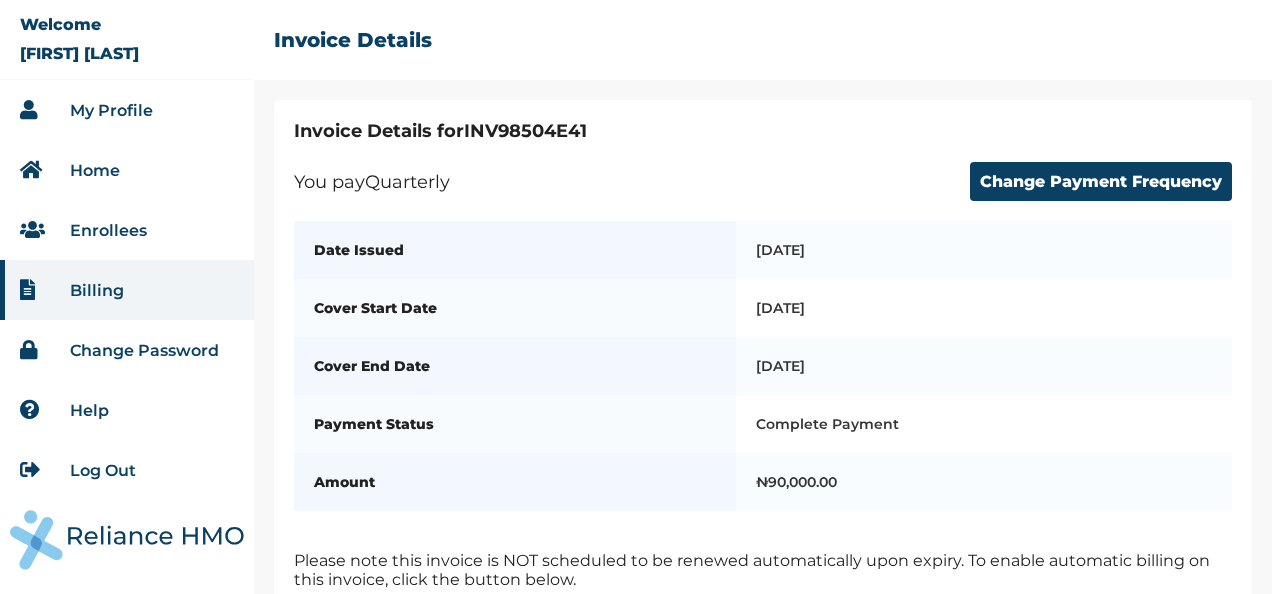 click on "Billing" at bounding box center [97, 290] 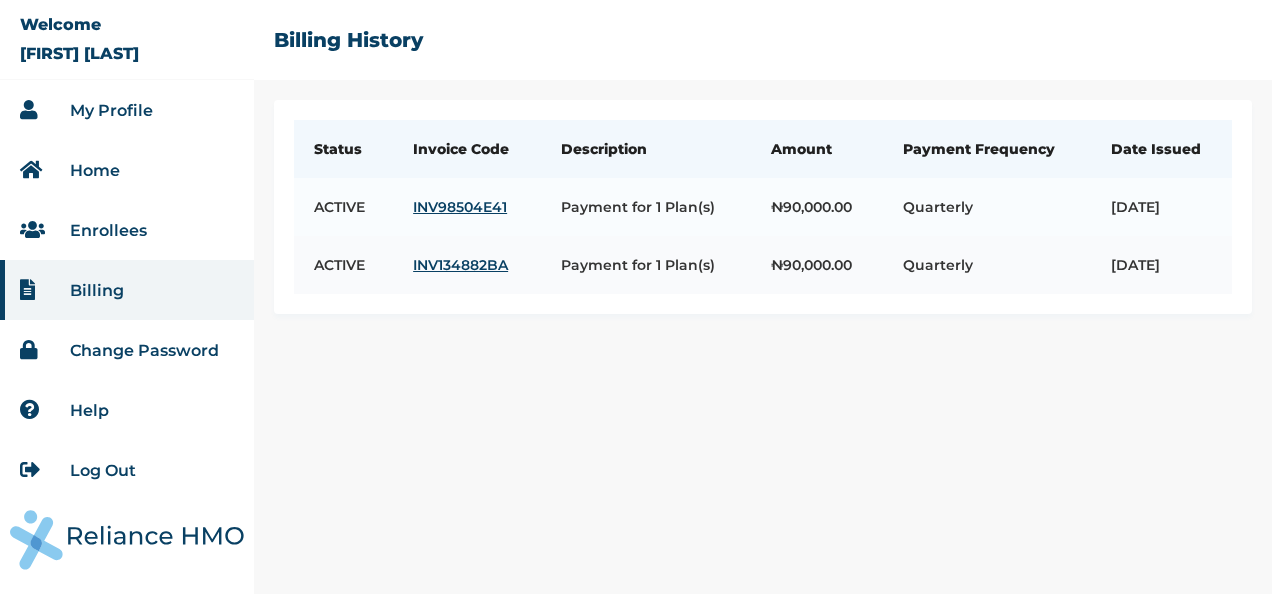 click on "INV134882BA" at bounding box center [467, 265] 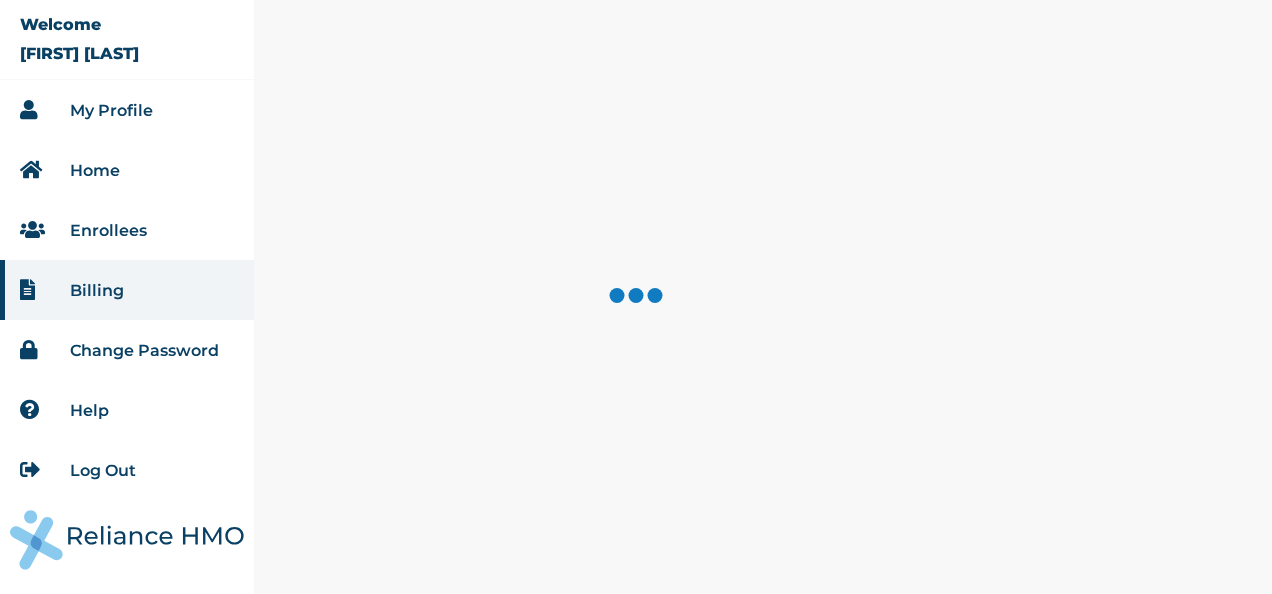 scroll, scrollTop: 0, scrollLeft: 0, axis: both 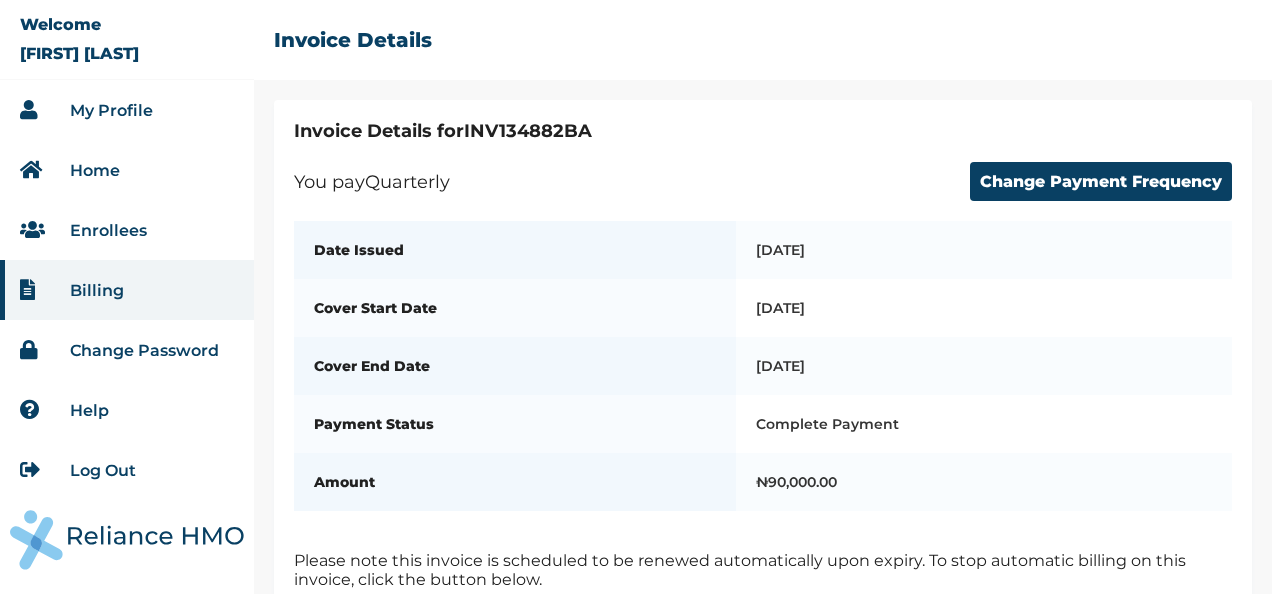 click on "Billing" at bounding box center (127, 290) 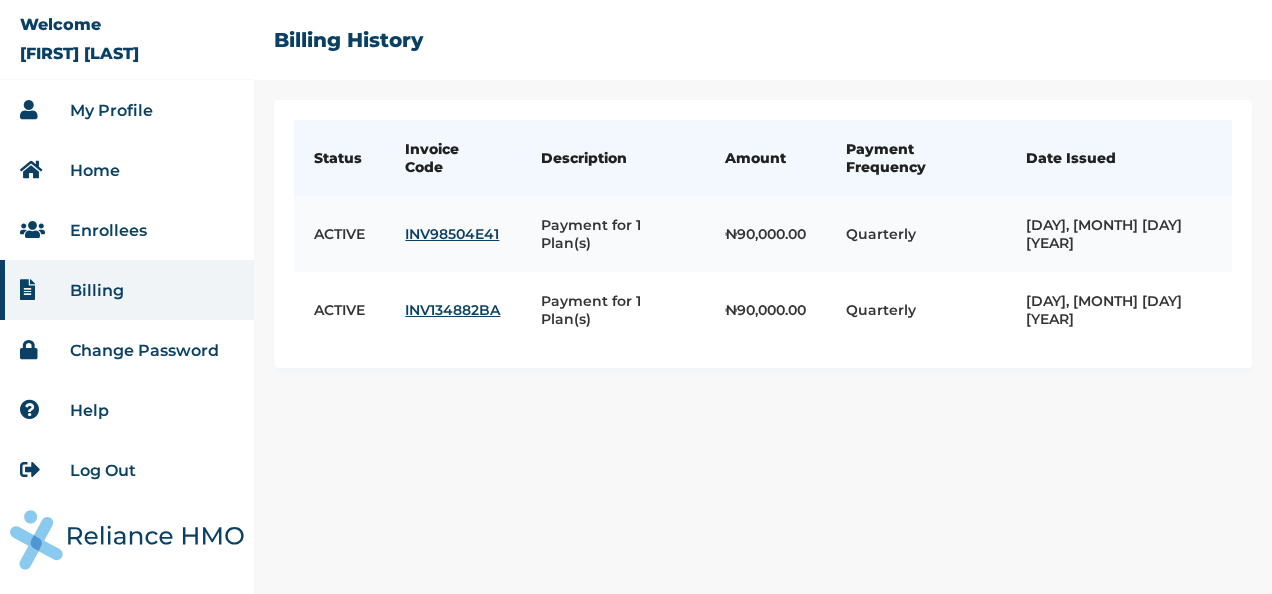click on "INV98504E41" at bounding box center (453, 234) 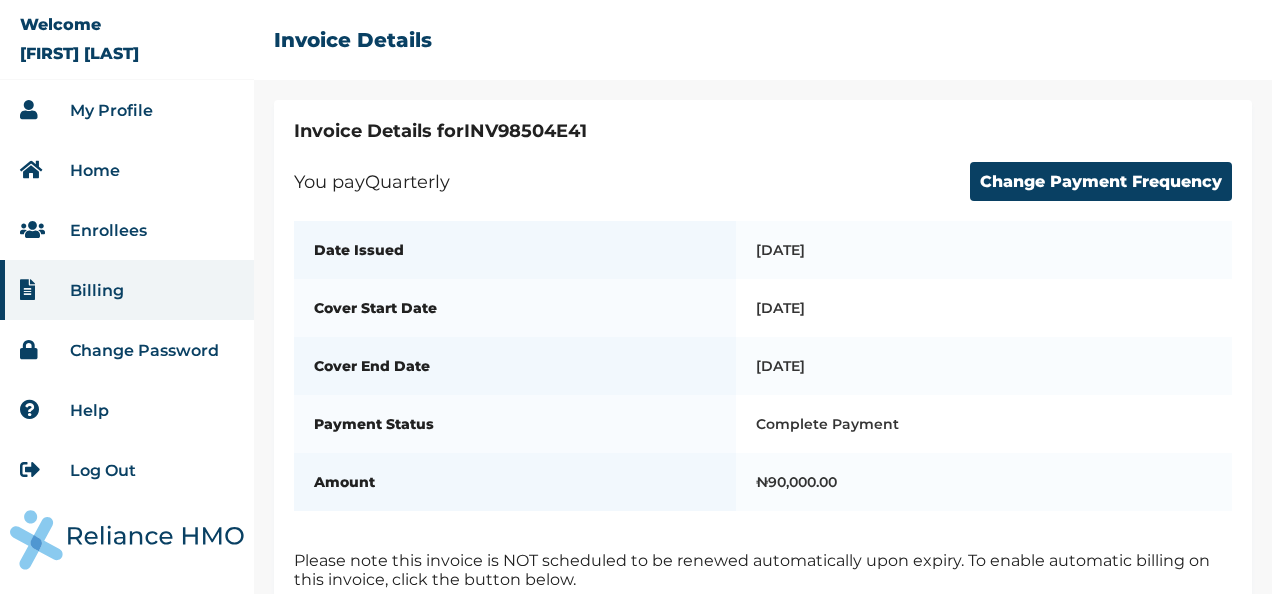 scroll, scrollTop: 0, scrollLeft: 0, axis: both 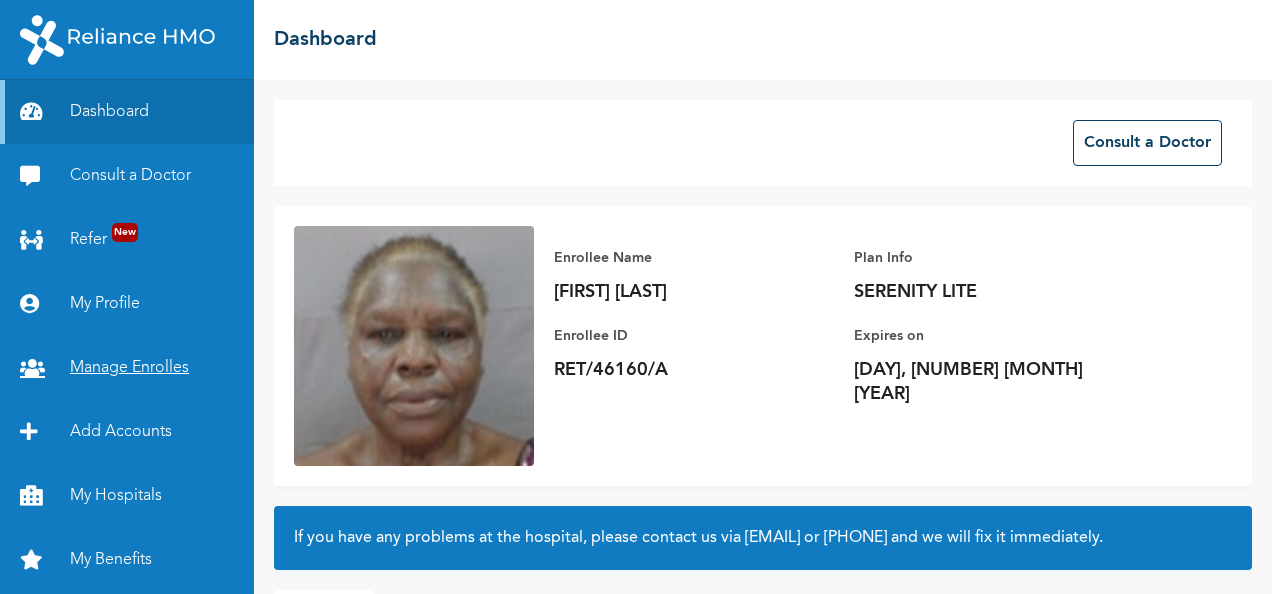 click on "Manage Enrolles" at bounding box center [127, 368] 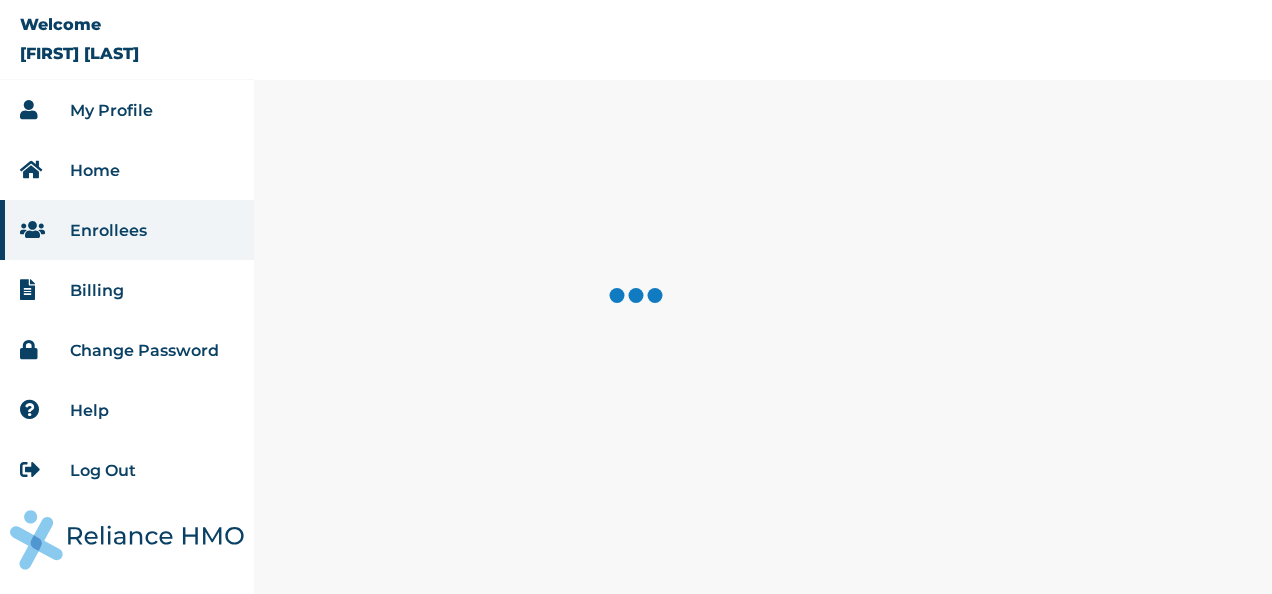 scroll, scrollTop: 0, scrollLeft: 0, axis: both 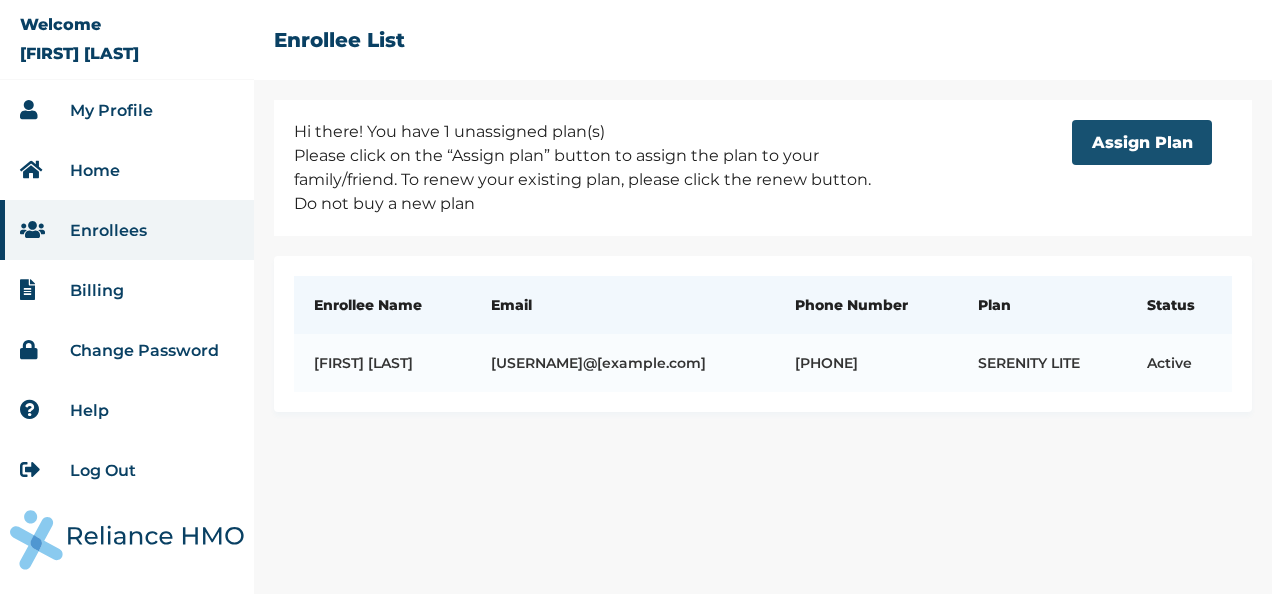 click on "Assign Plan" at bounding box center (1142, 142) 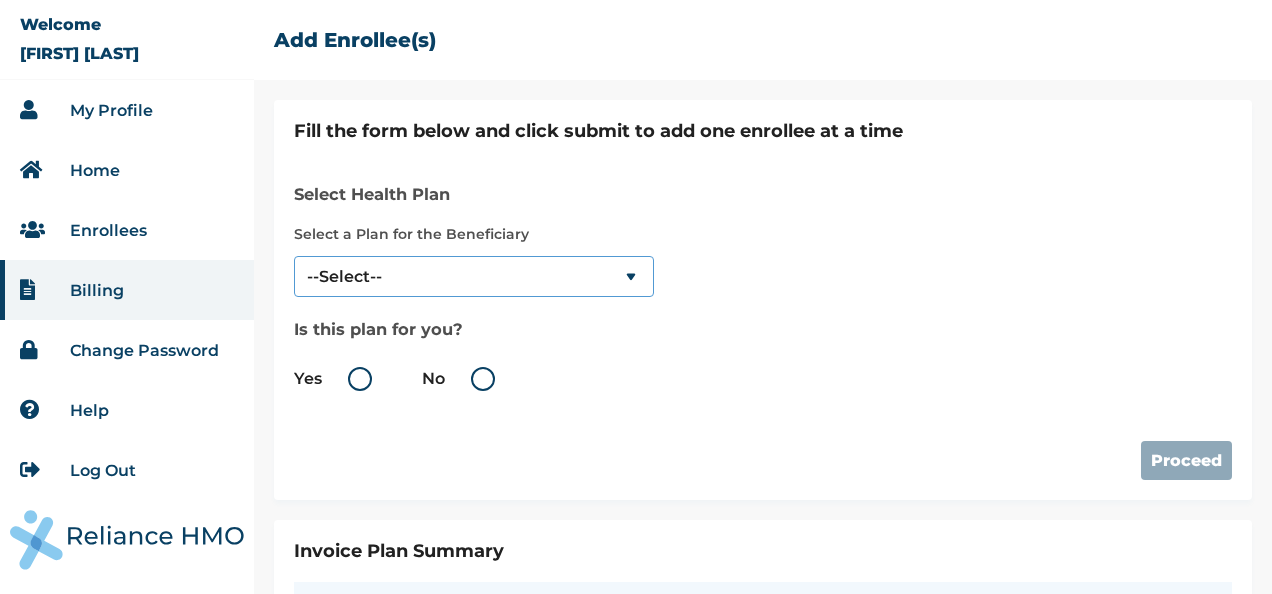 click on "--Select-- SERENITY LITE" at bounding box center (474, 276) 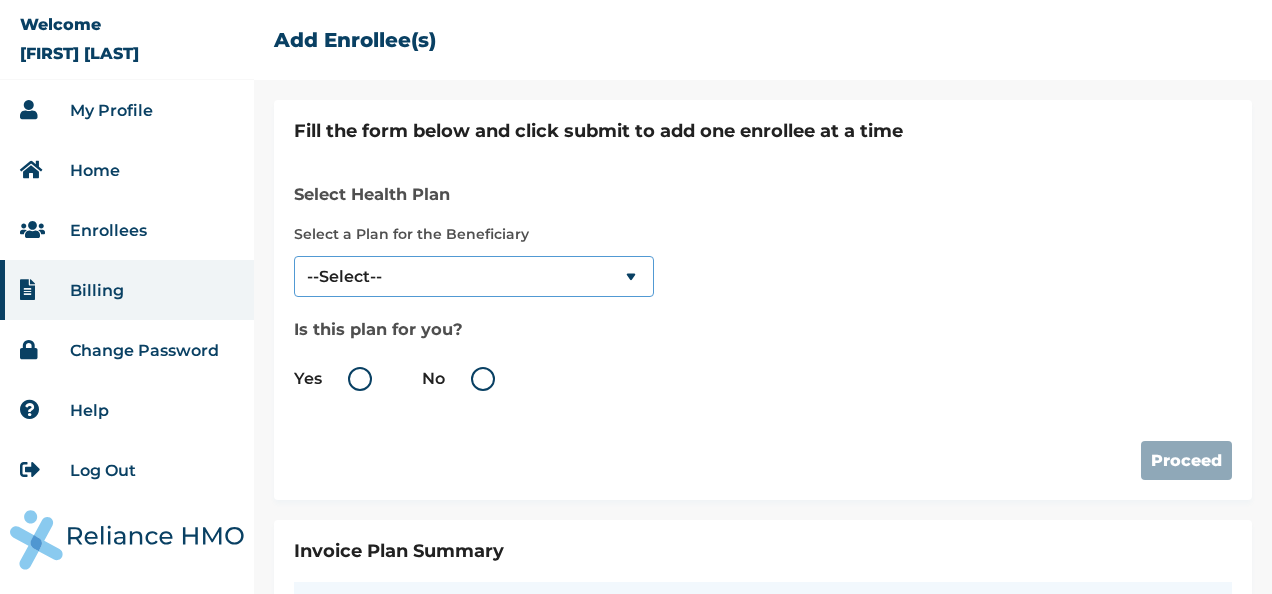 select on "18028" 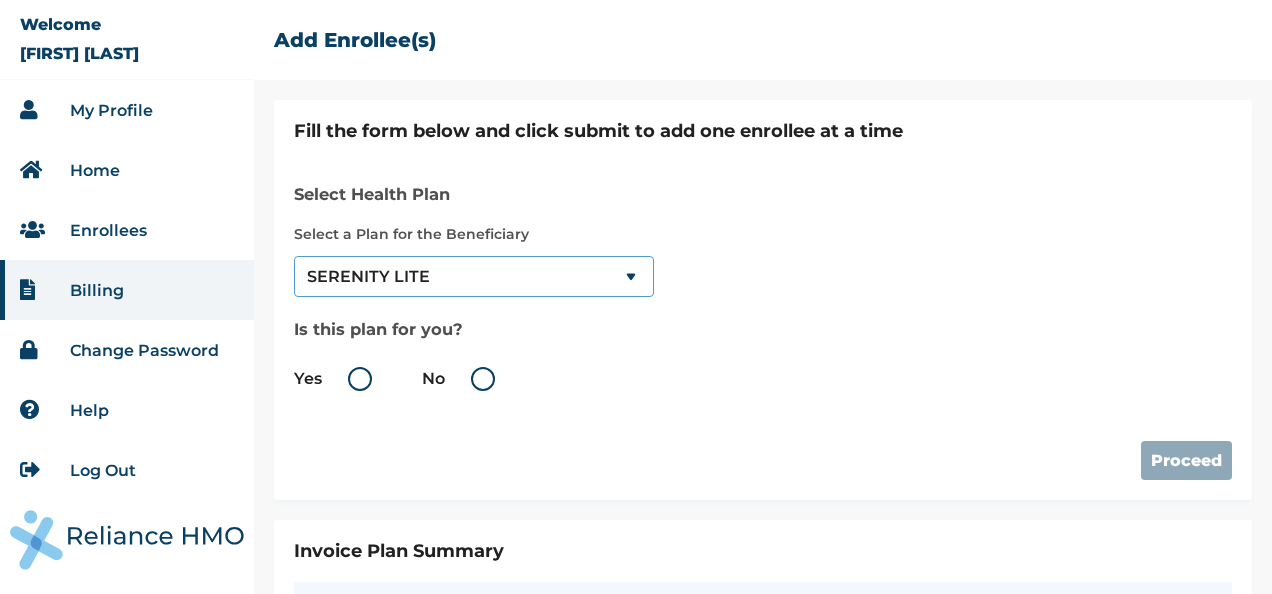 click on "--Select-- SERENITY LITE" at bounding box center (474, 276) 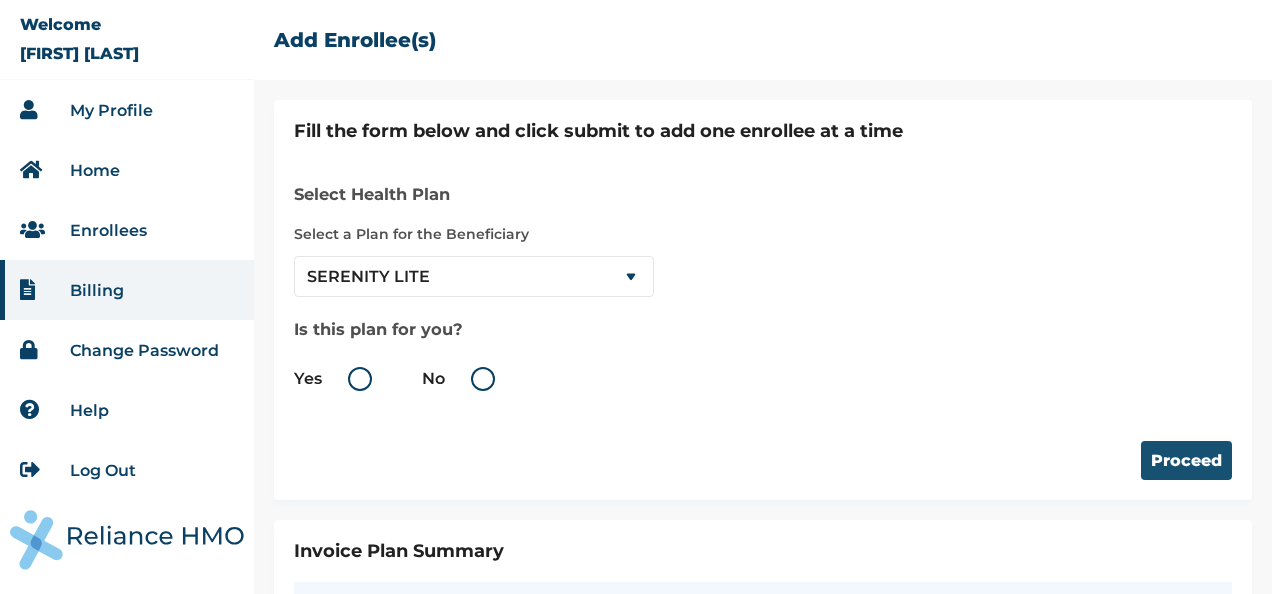 click on "Proceed" at bounding box center [1186, 460] 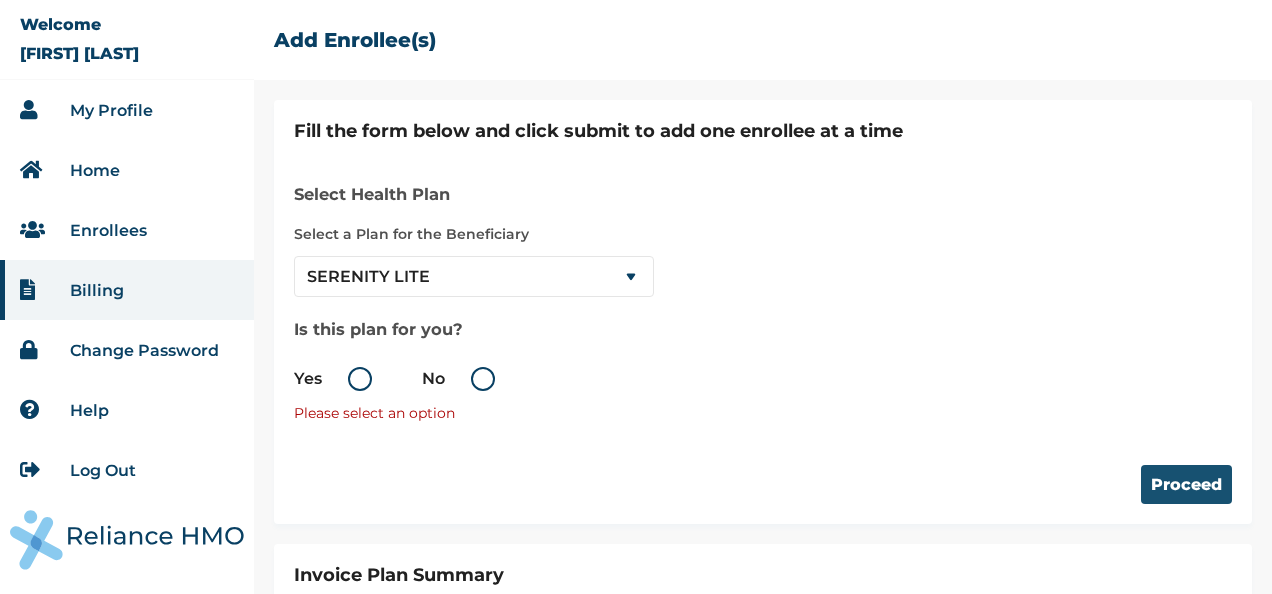 click on "Proceed" at bounding box center (1186, 484) 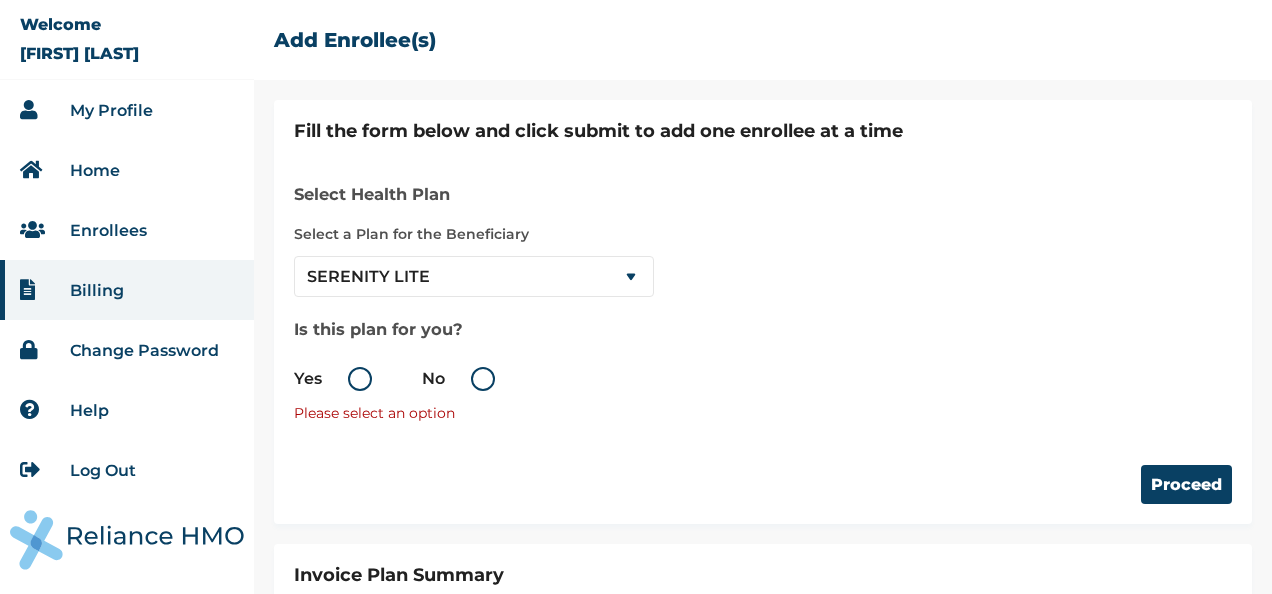 click on "Home" at bounding box center [95, 170] 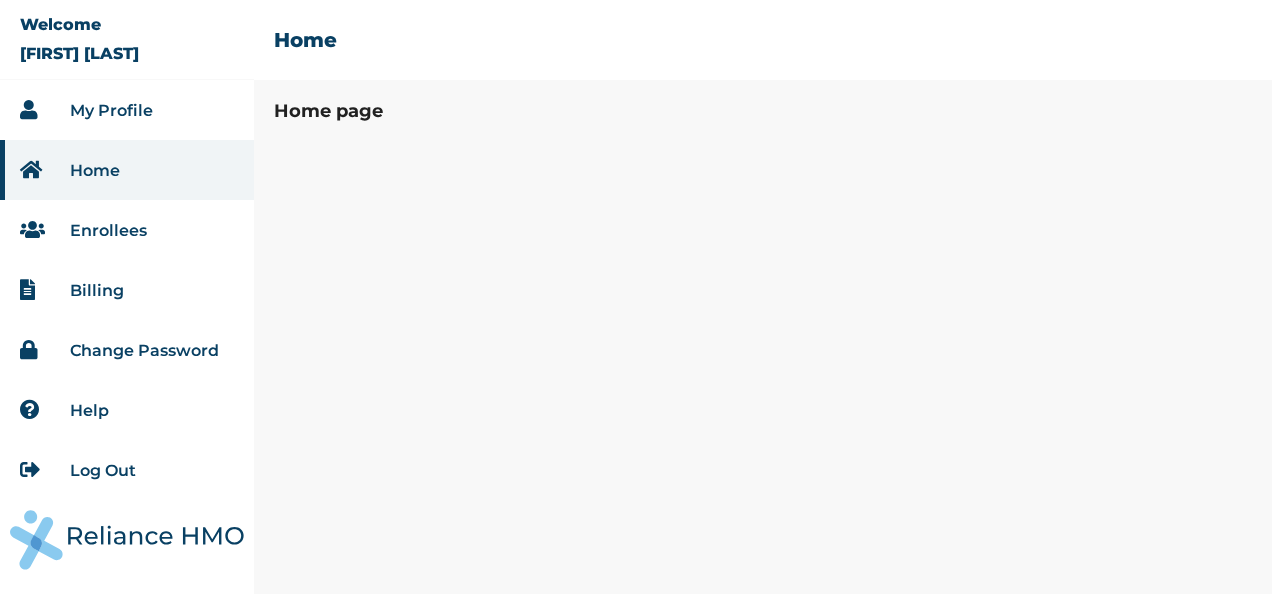 click on "My Profile" at bounding box center [111, 110] 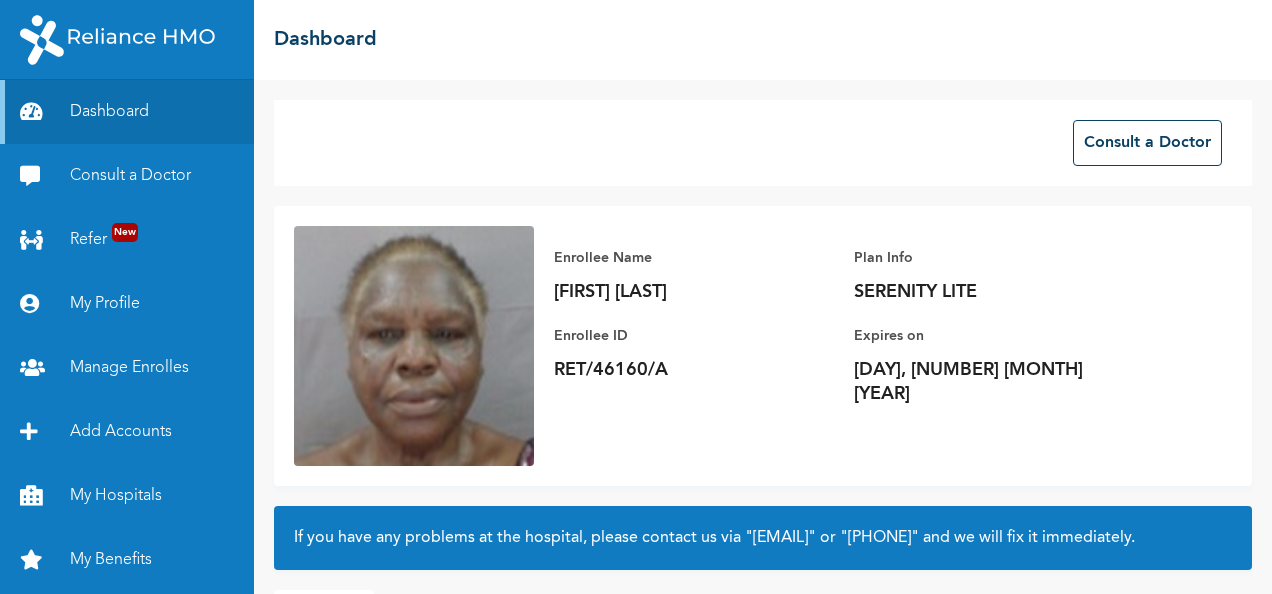 scroll, scrollTop: 0, scrollLeft: 0, axis: both 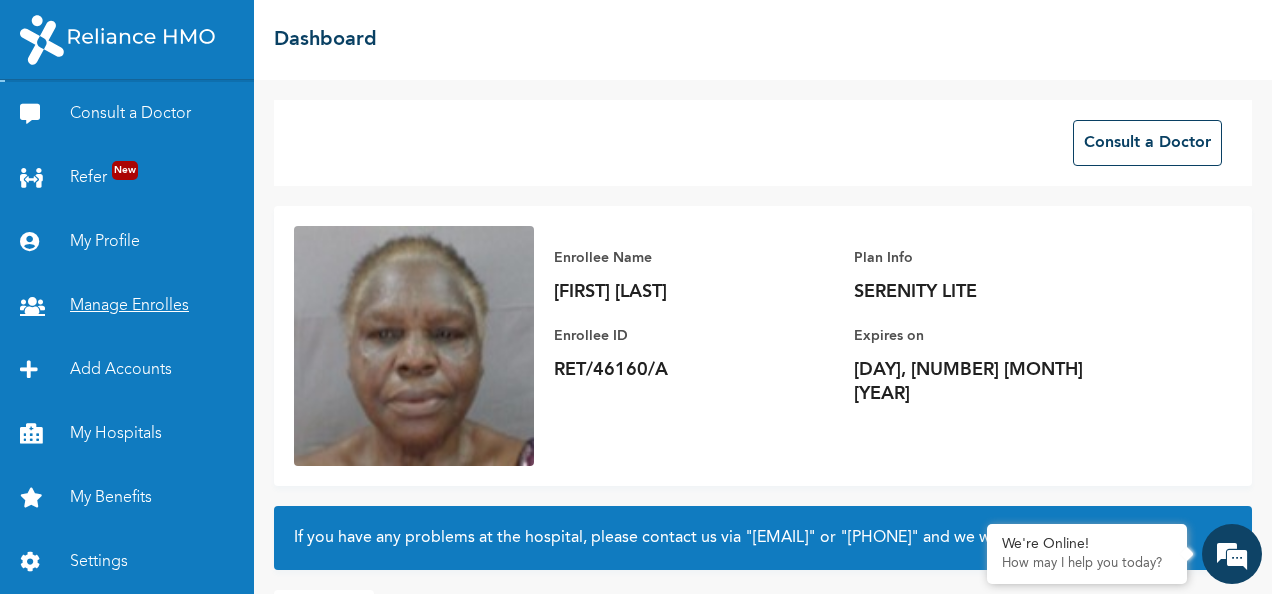click on "Manage Enrolles" at bounding box center [127, 306] 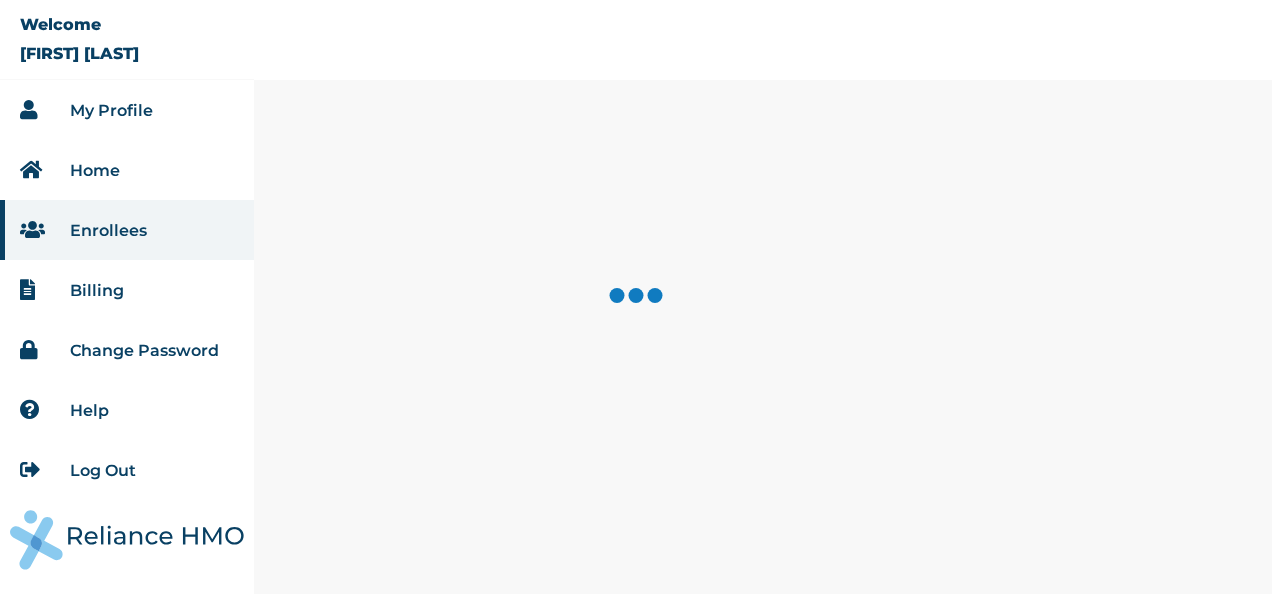 scroll, scrollTop: 0, scrollLeft: 0, axis: both 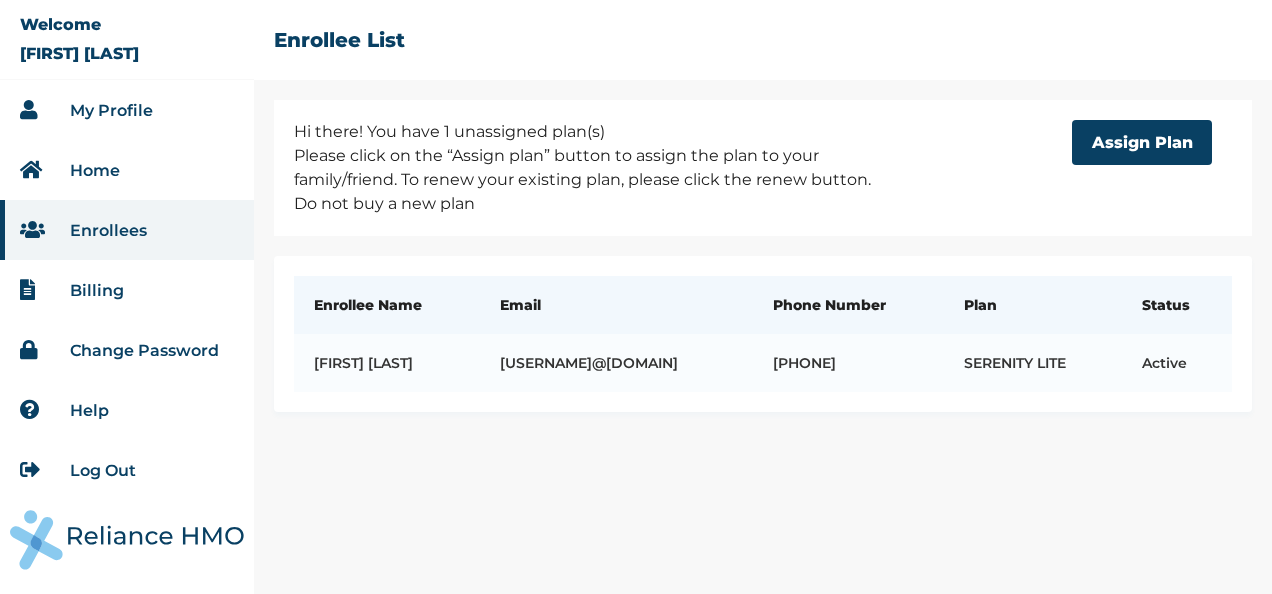 click on "Billing" at bounding box center (127, 290) 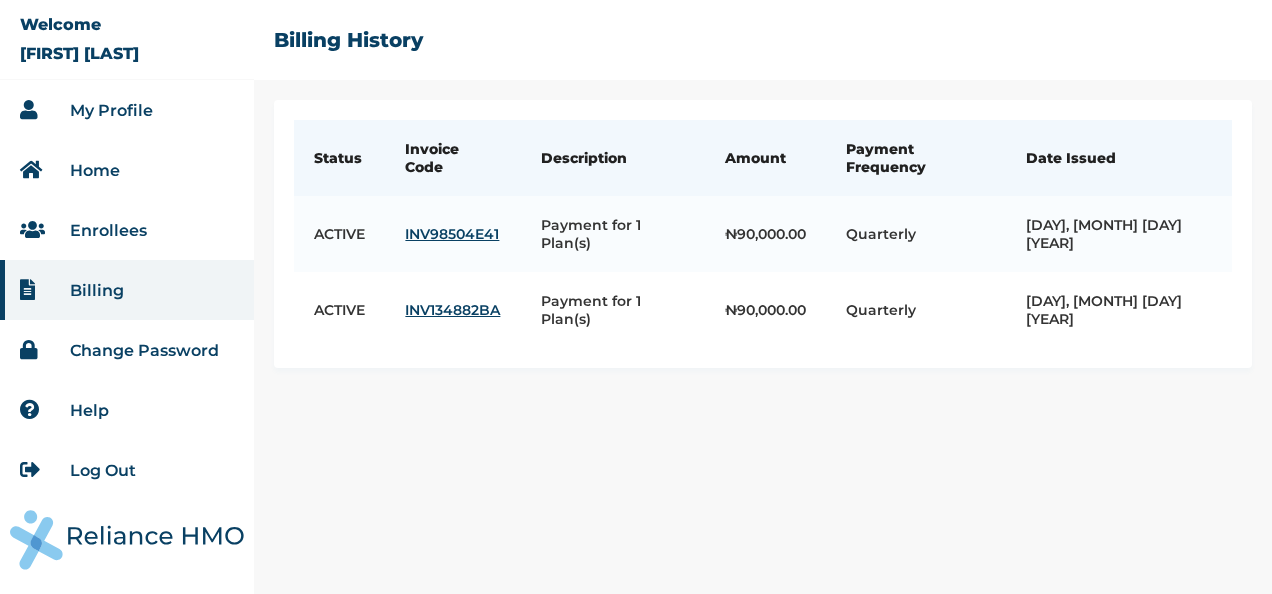 click on "Enrollees" at bounding box center [108, 230] 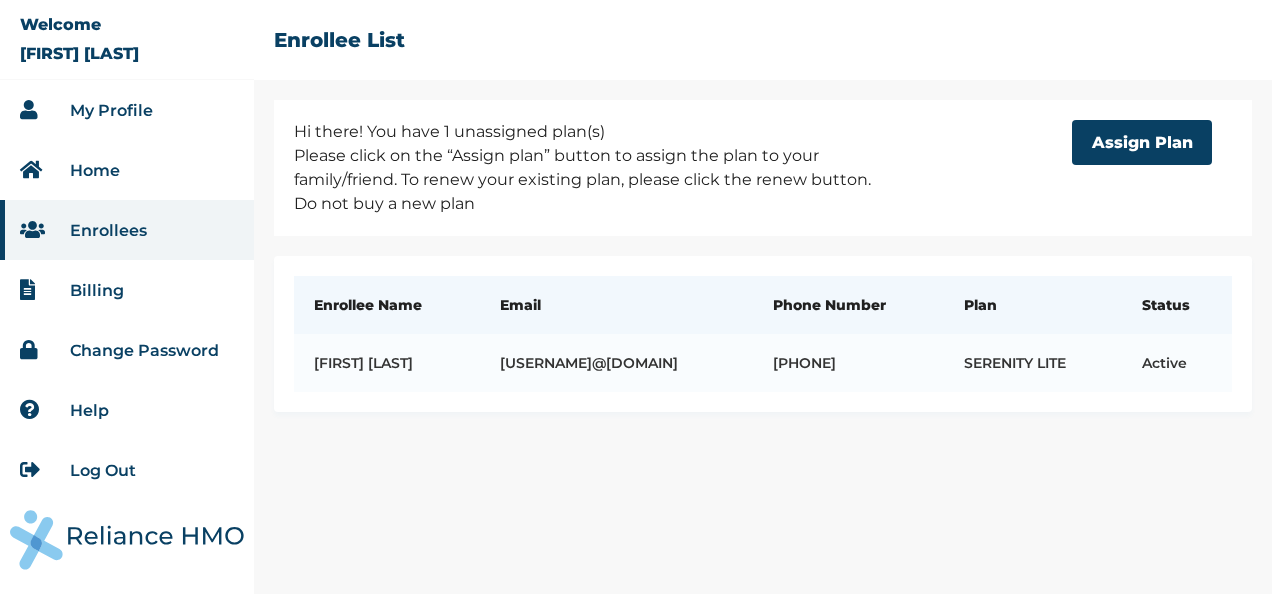 click at bounding box center (35, 170) 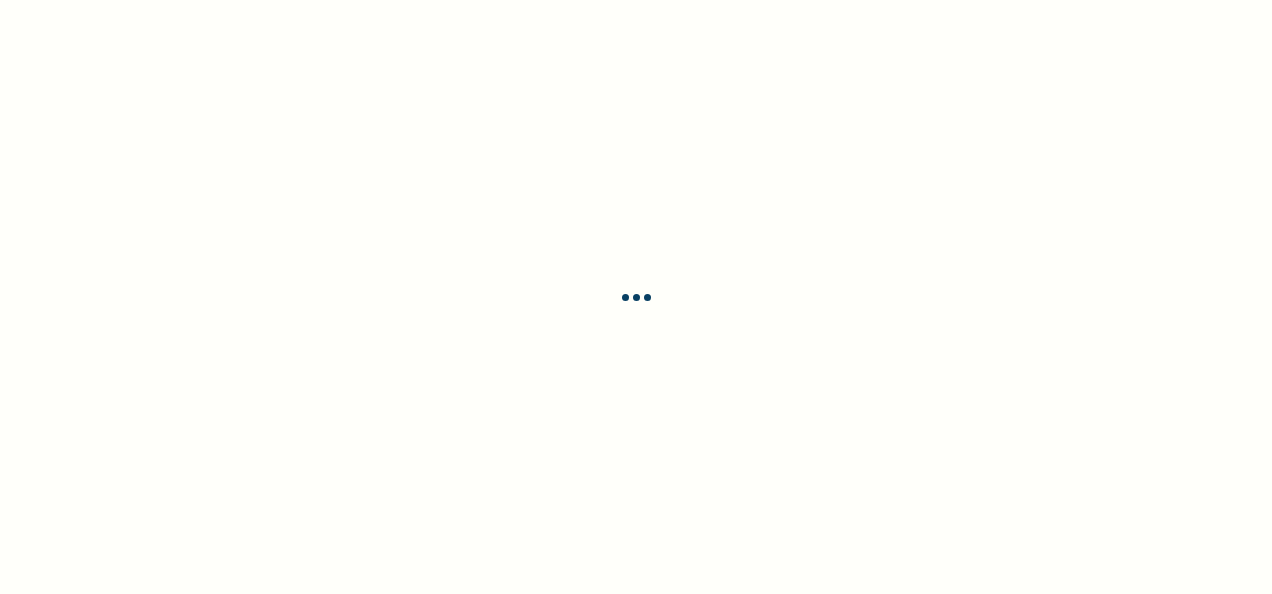 scroll, scrollTop: 0, scrollLeft: 0, axis: both 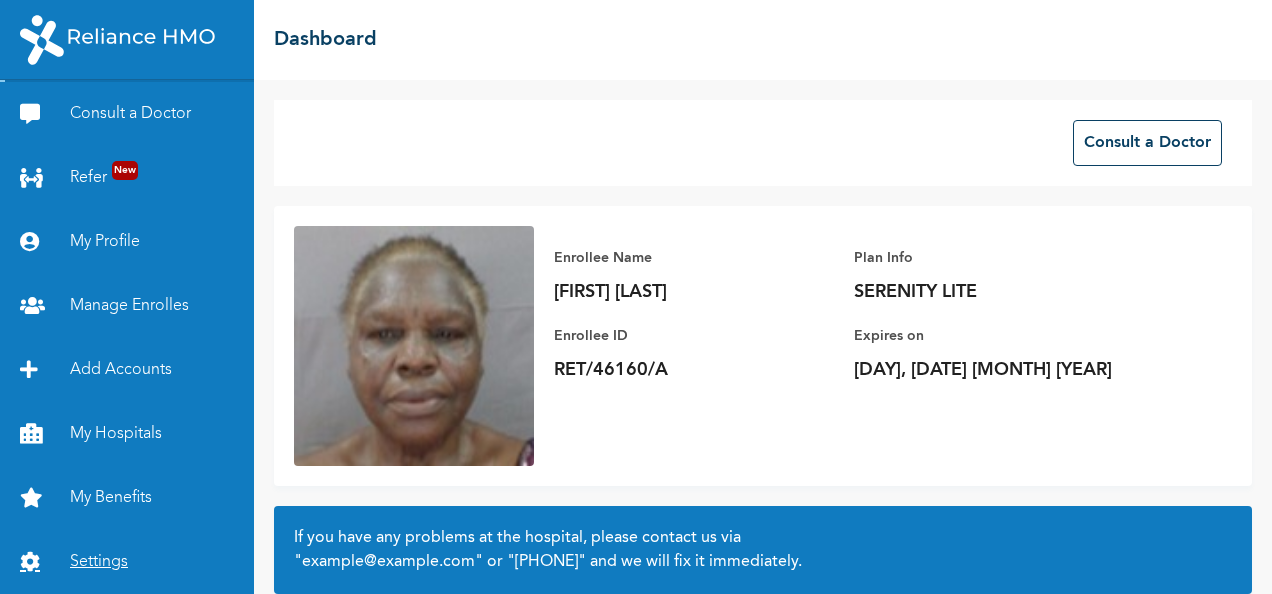 click on "Settings" at bounding box center (127, 562) 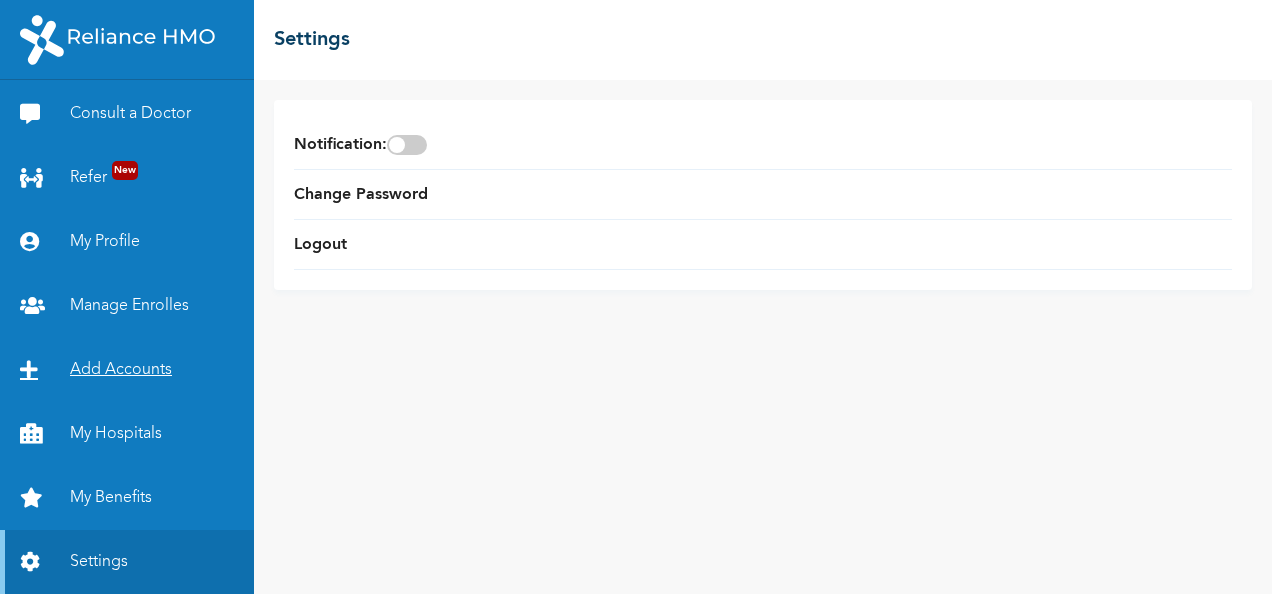 click on "Add Accounts" at bounding box center [127, 370] 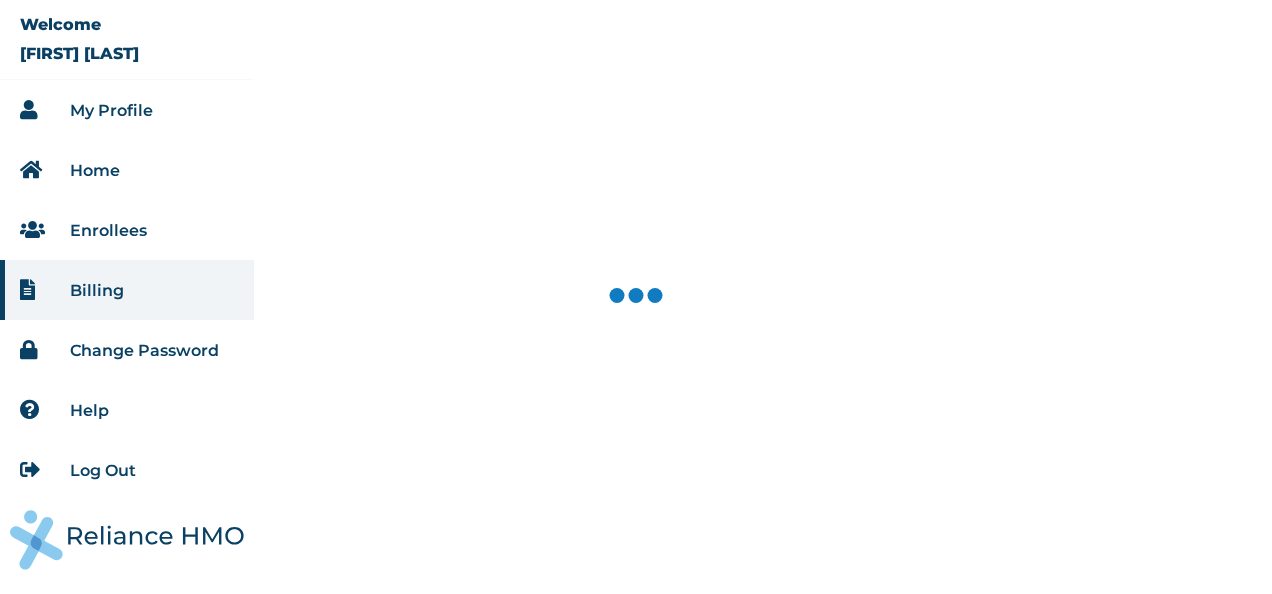 scroll, scrollTop: 0, scrollLeft: 0, axis: both 